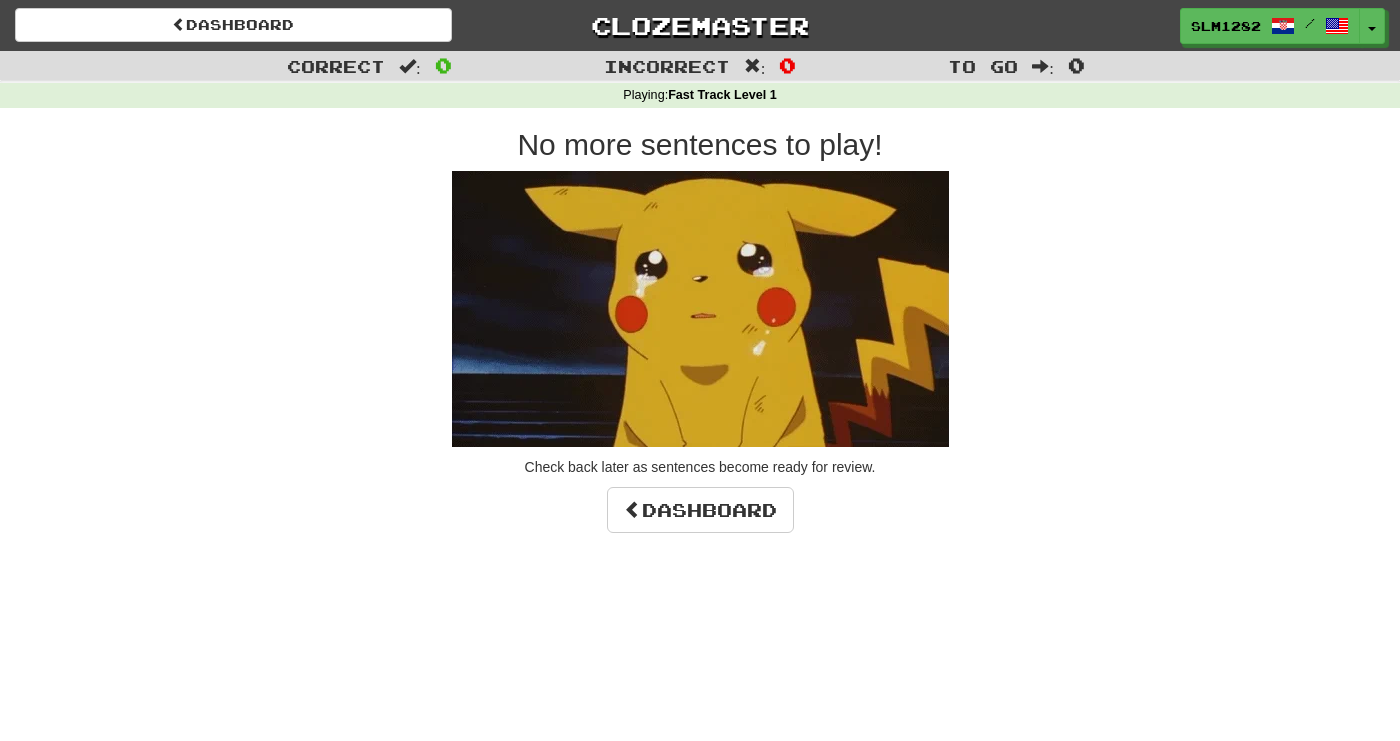 scroll, scrollTop: 0, scrollLeft: 0, axis: both 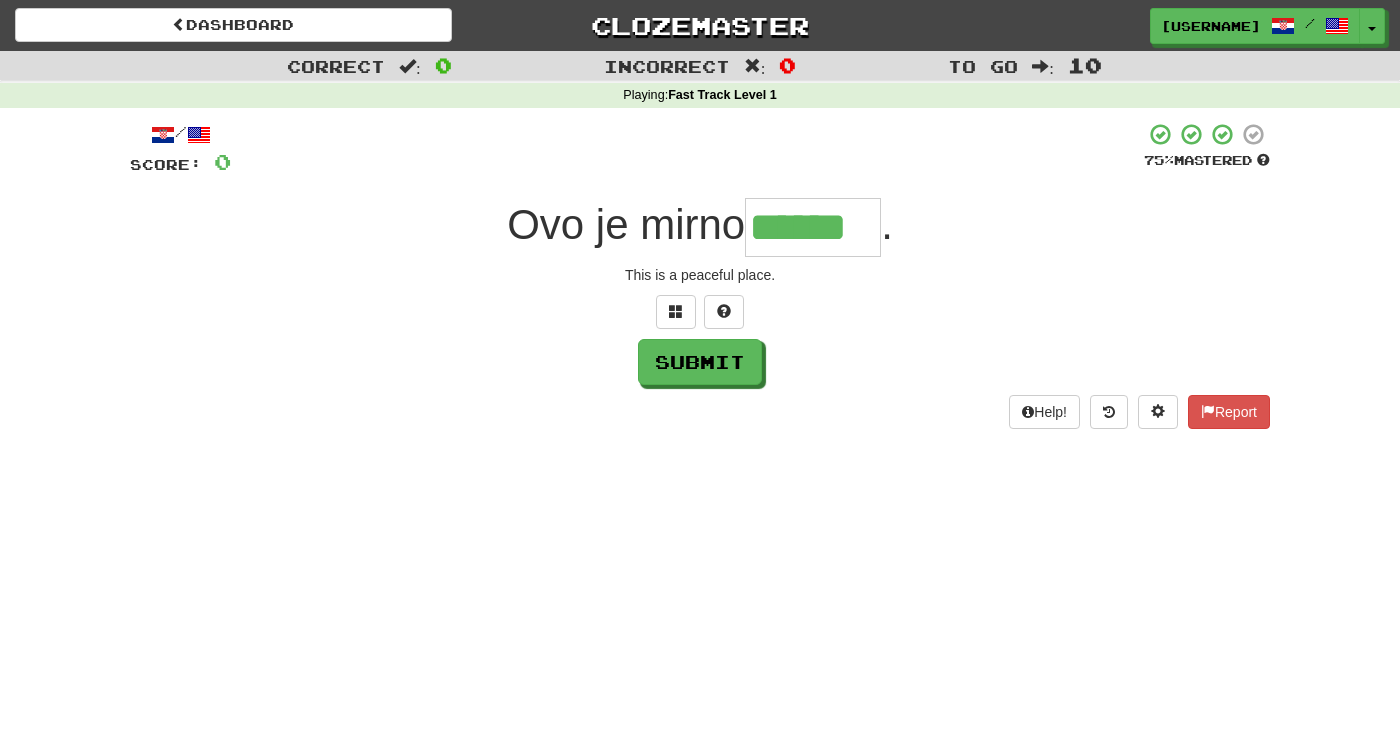 type on "******" 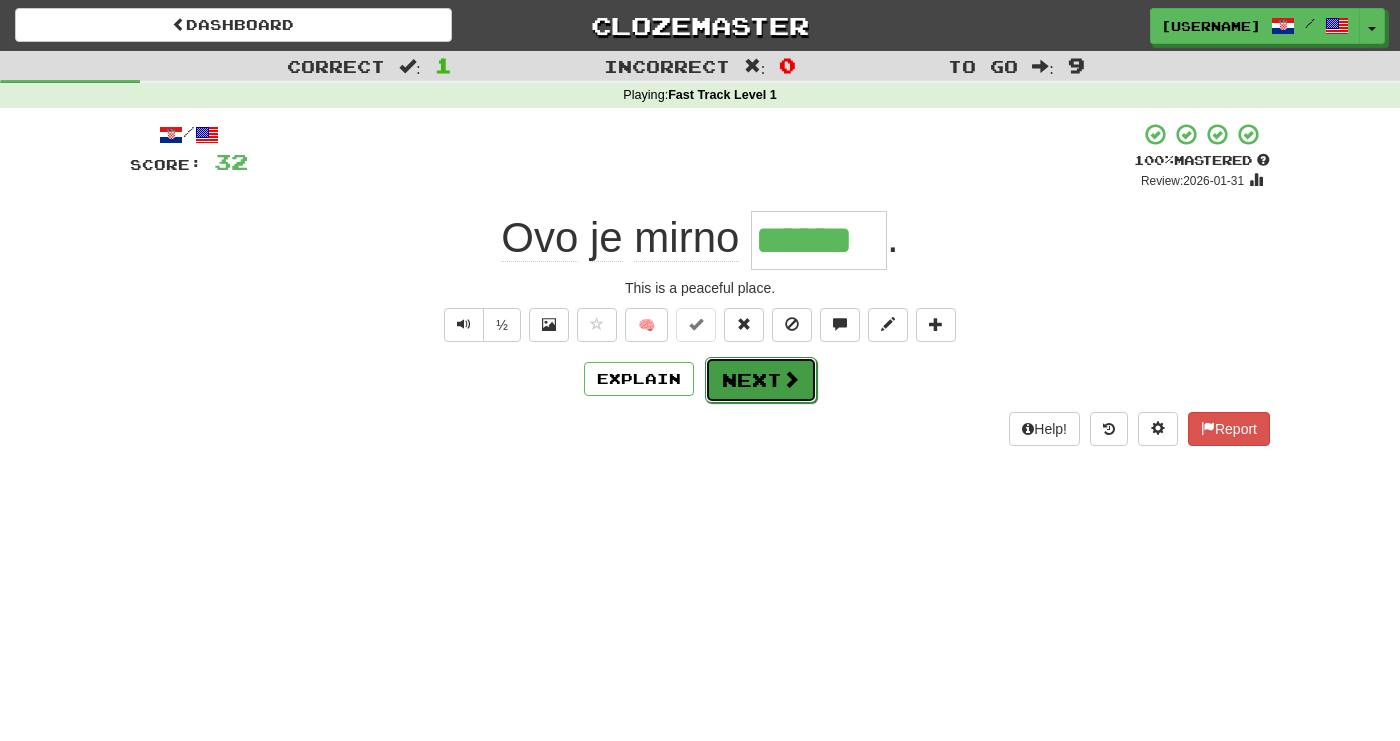 click on "Next" at bounding box center (761, 380) 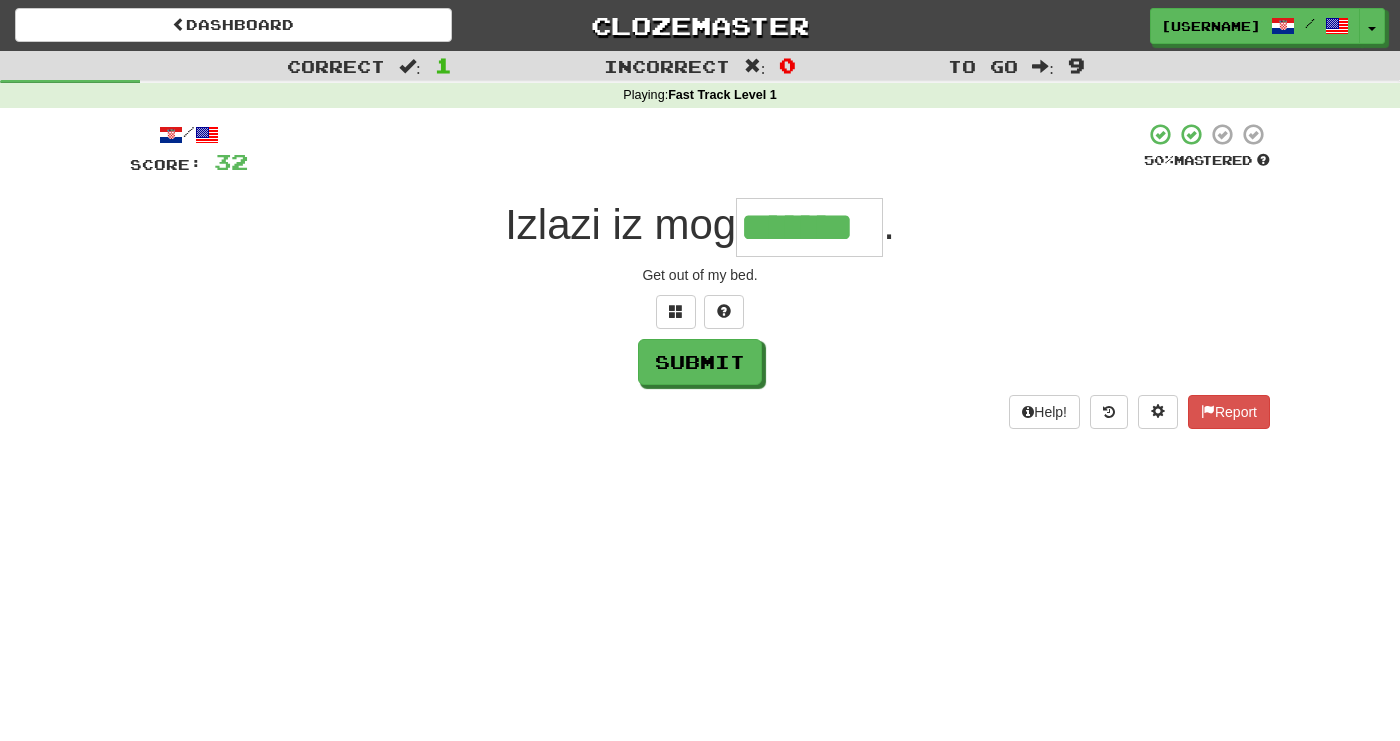 type on "*******" 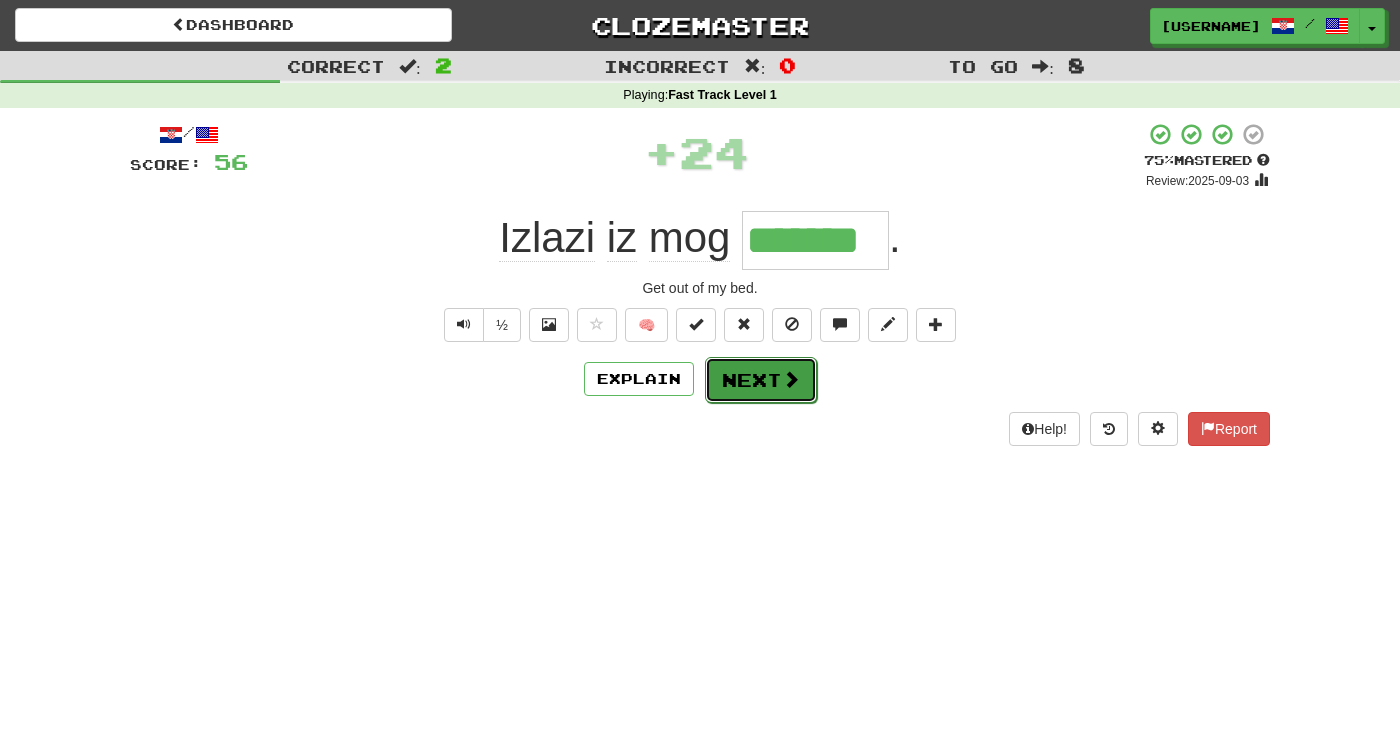 click on "Next" at bounding box center (761, 380) 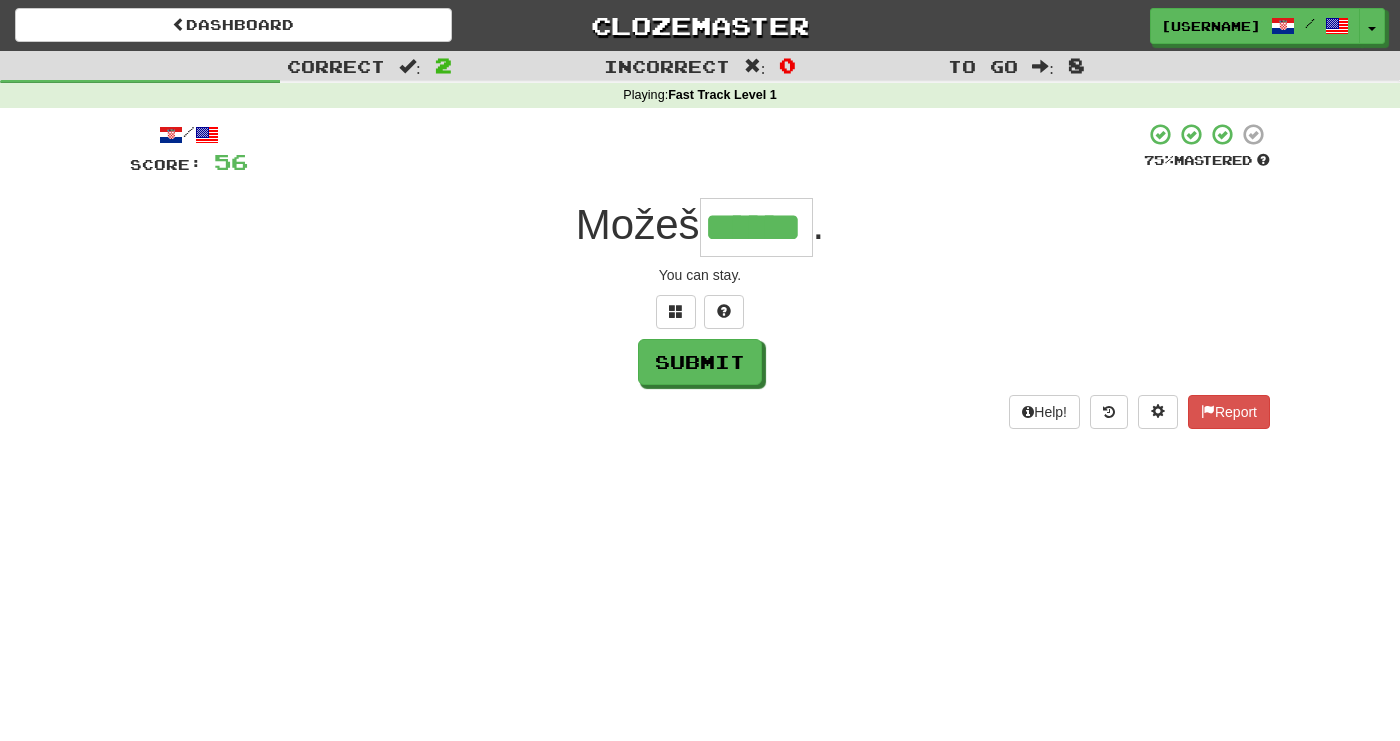 type on "******" 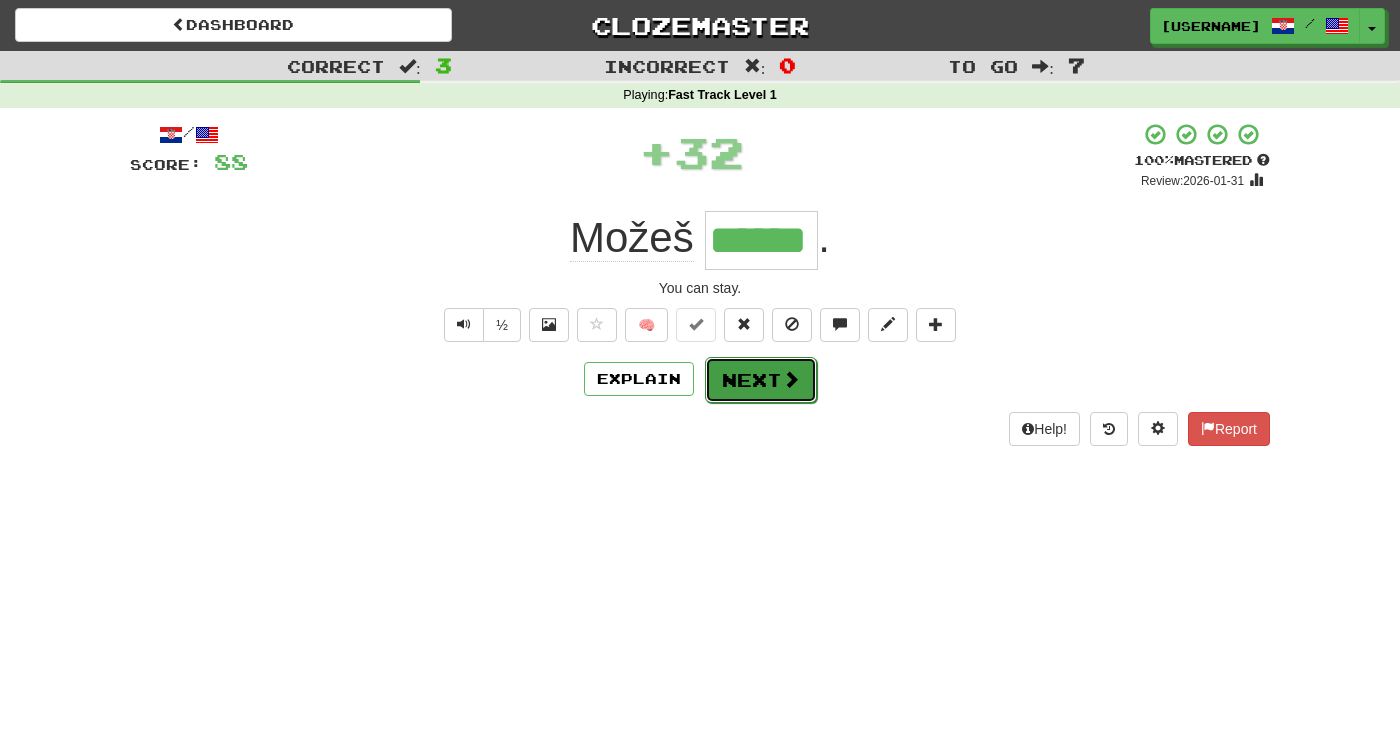 click on "Next" at bounding box center (761, 380) 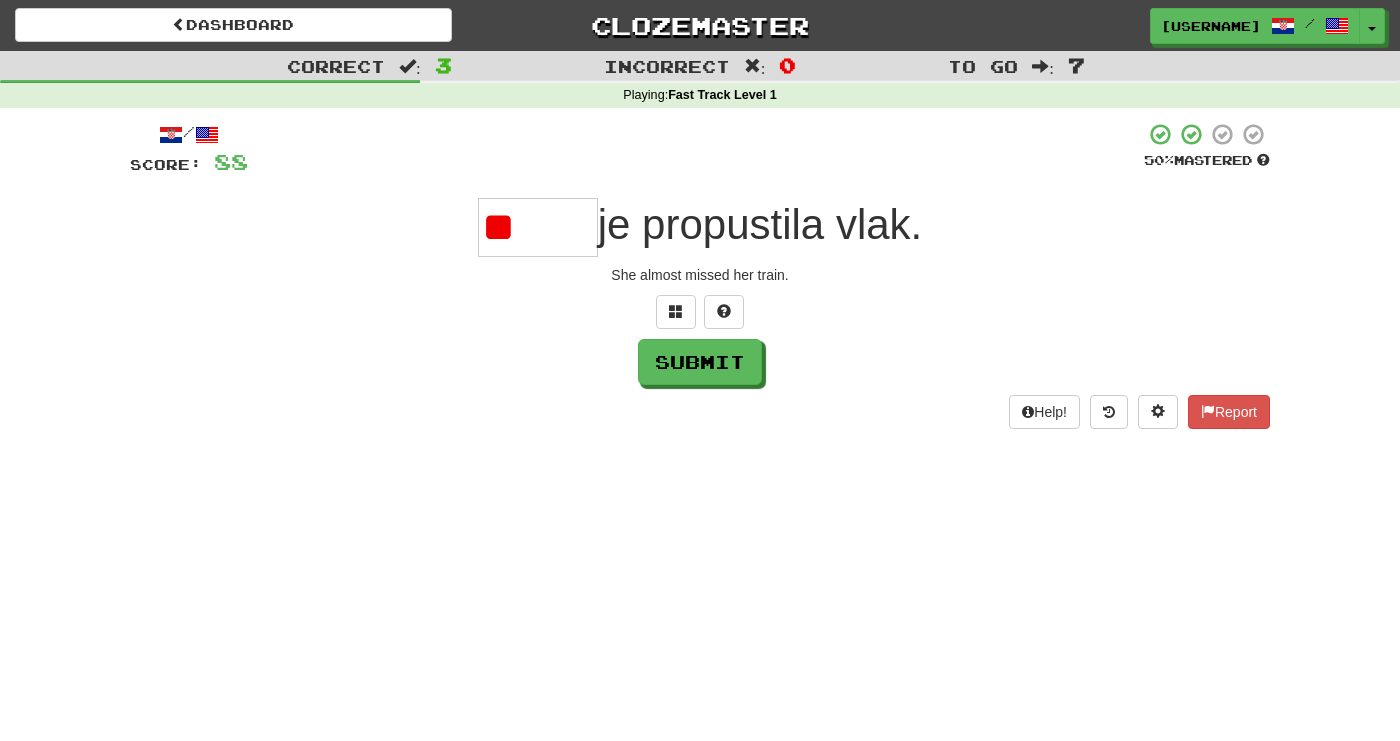 type on "*" 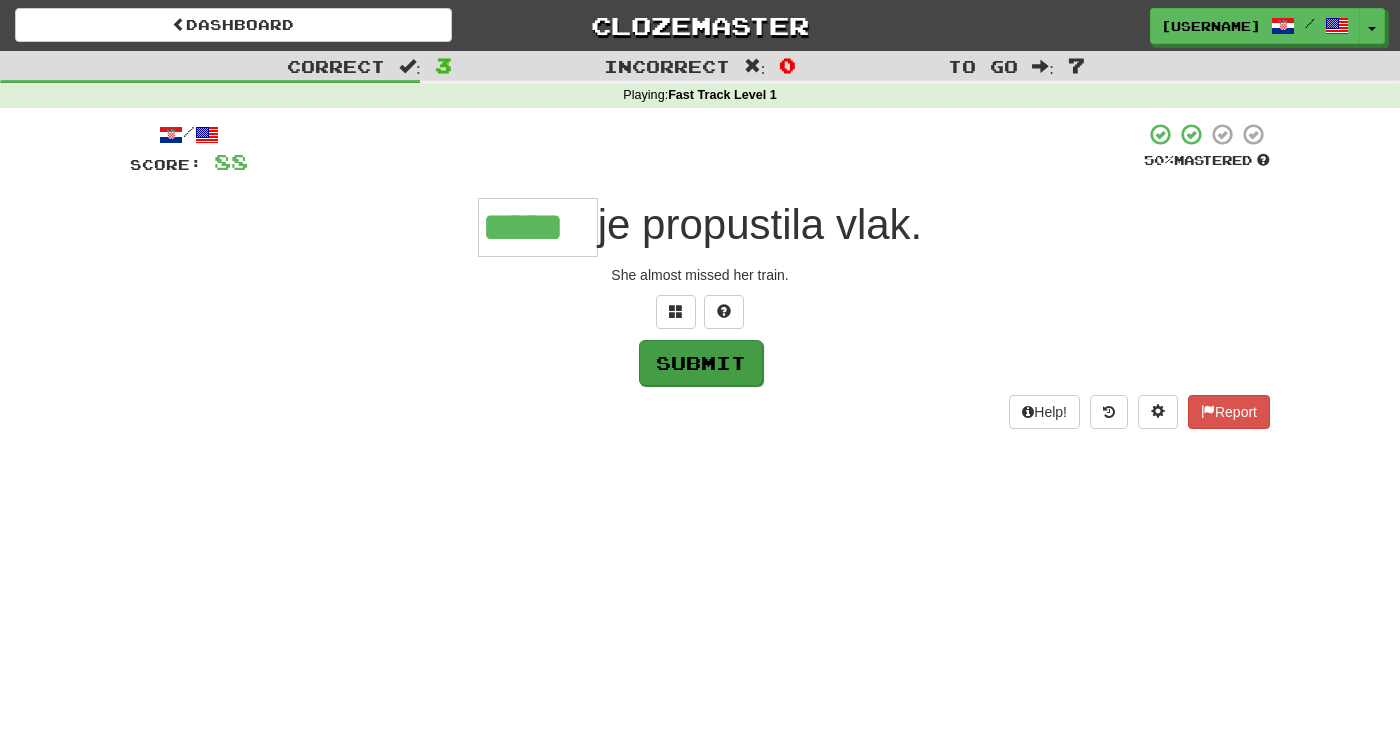 type on "*****" 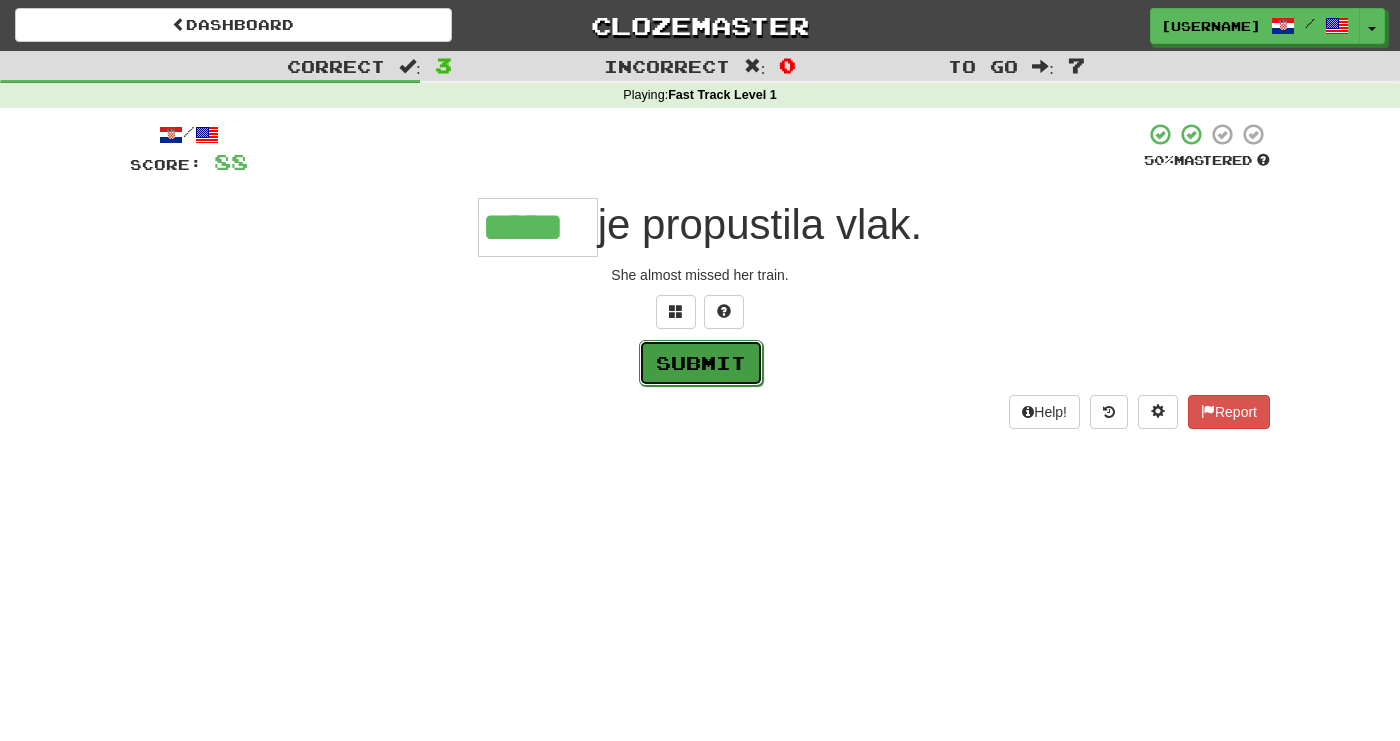 click on "Submit" at bounding box center (701, 363) 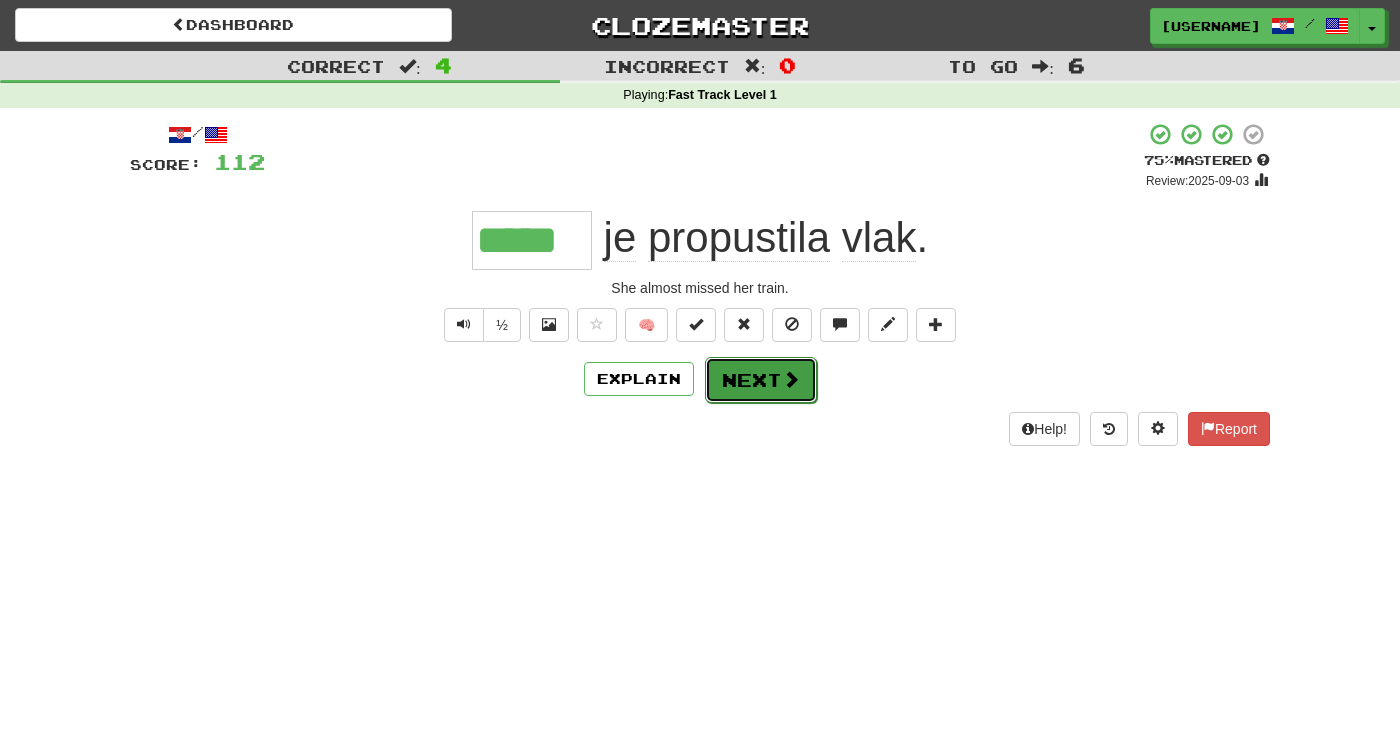 click on "Next" at bounding box center (761, 380) 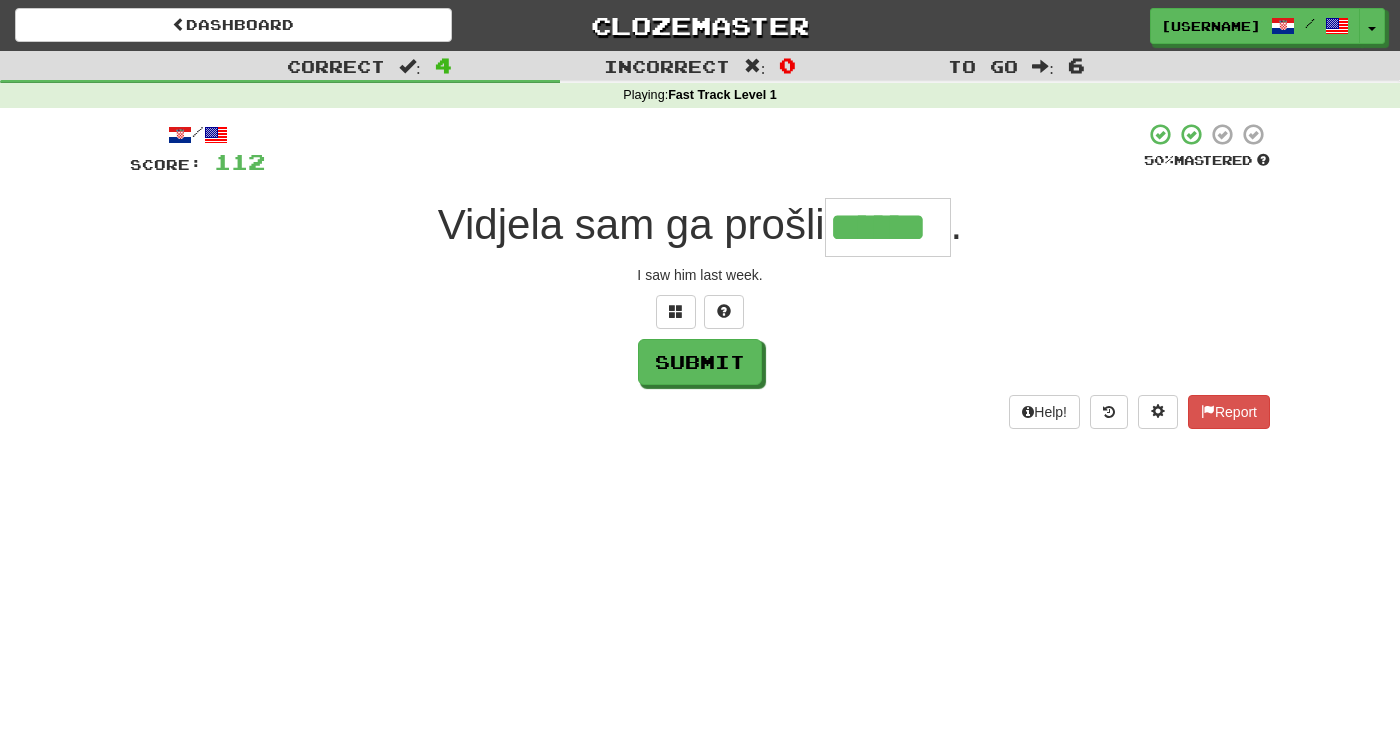 type on "******" 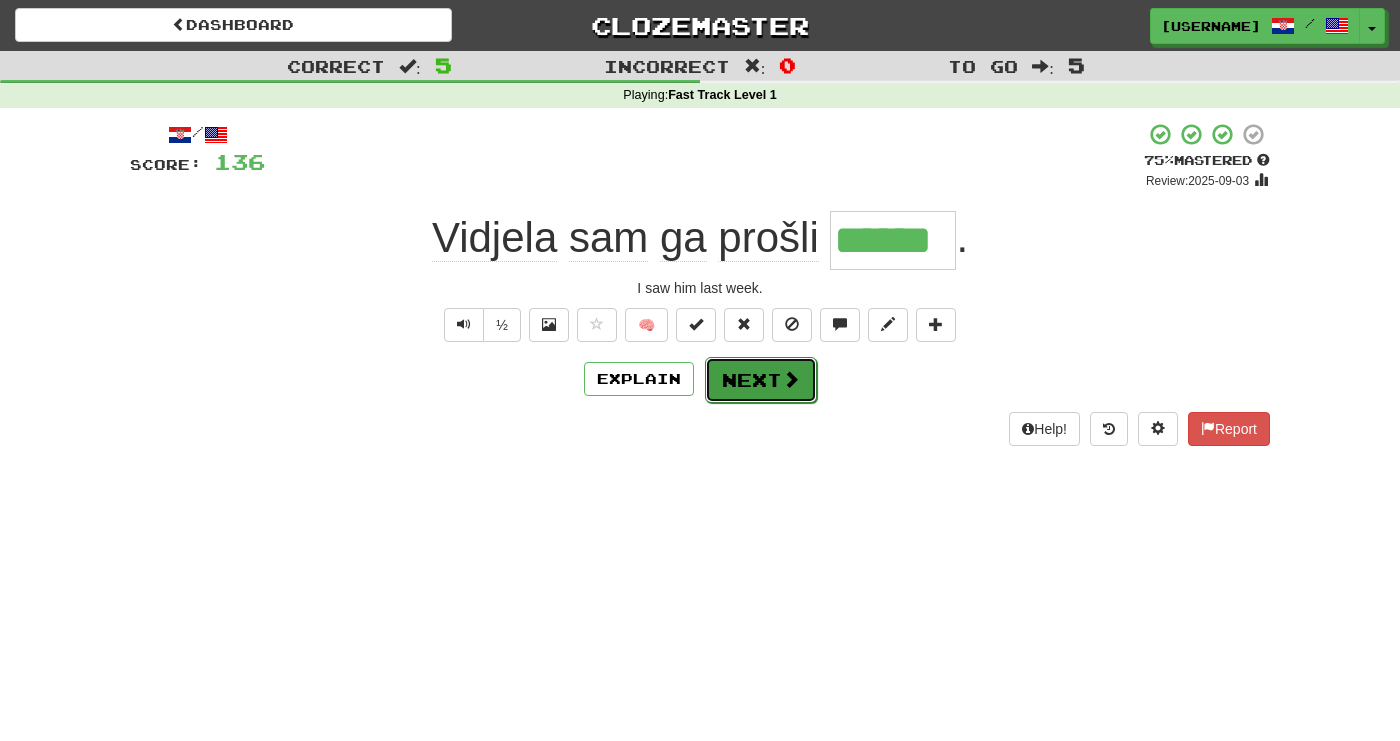 click on "Next" at bounding box center [761, 380] 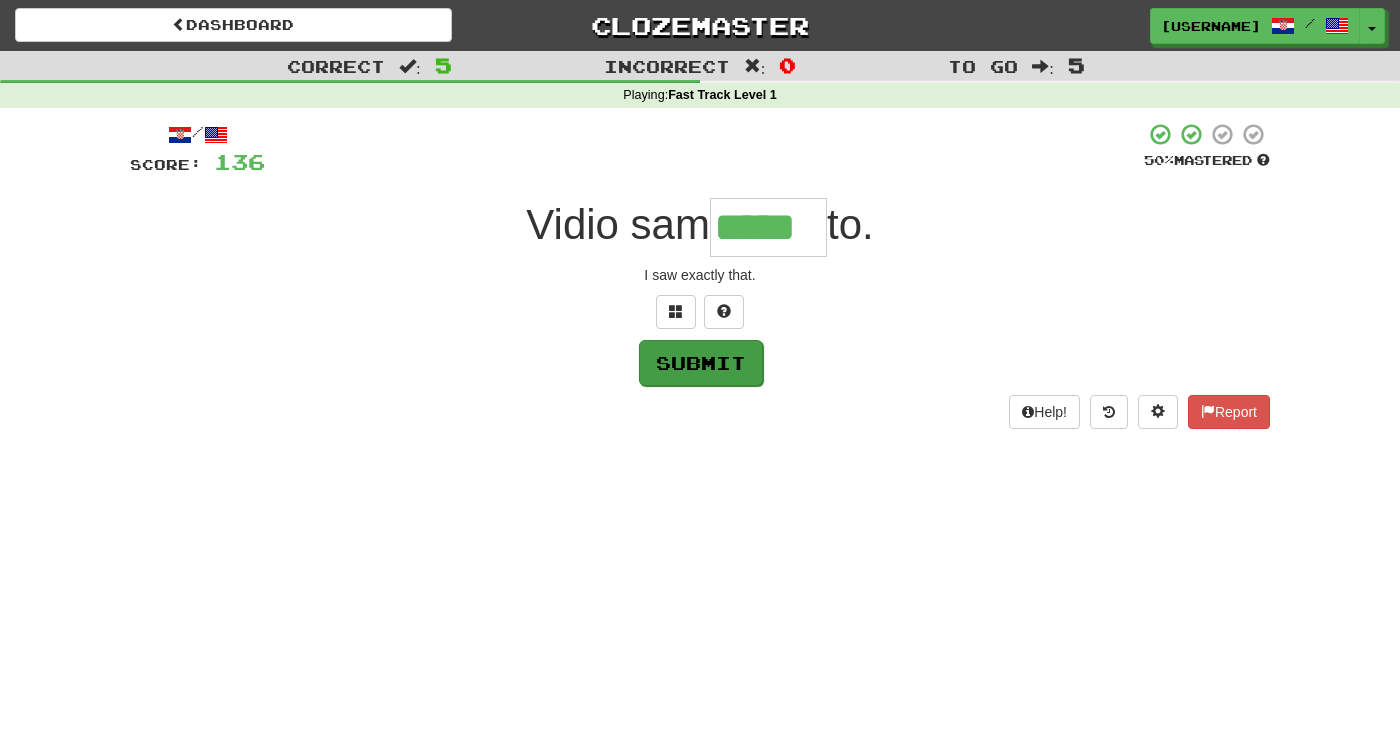 type on "*****" 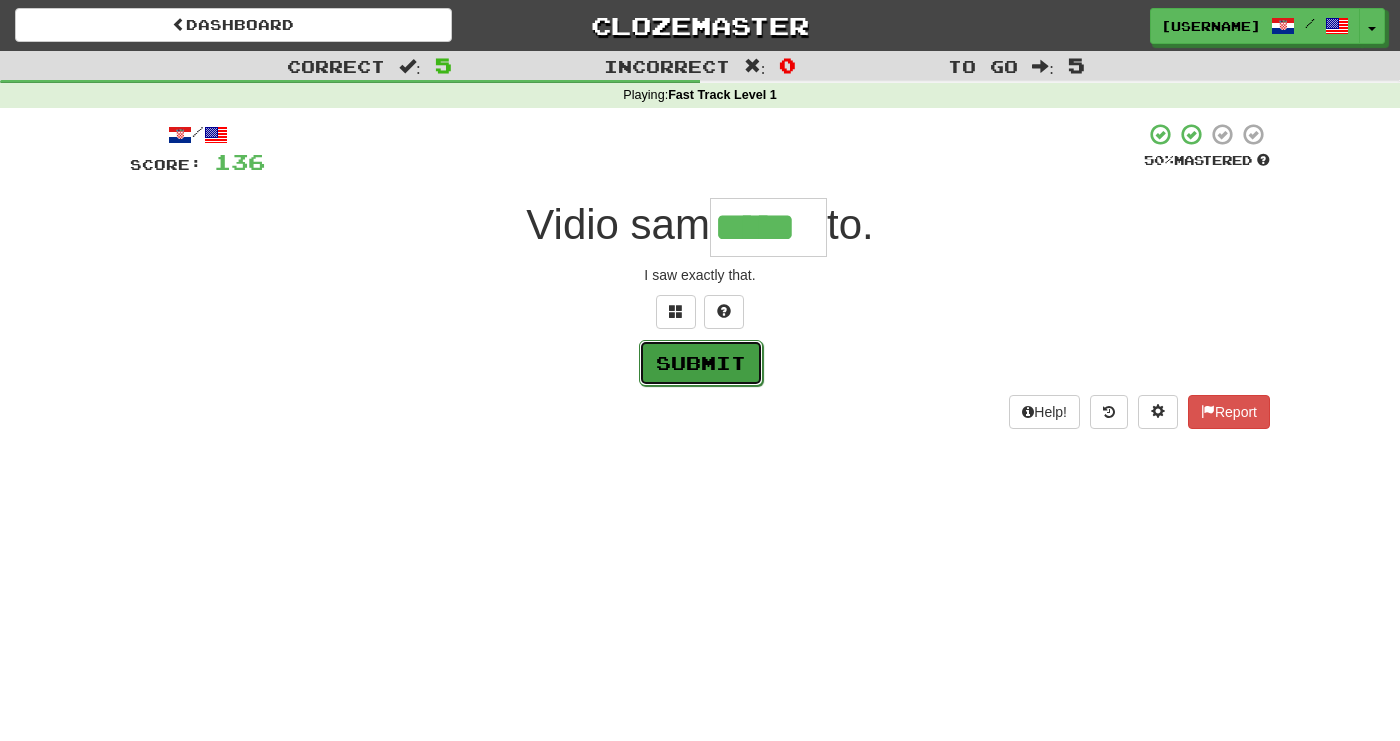 click on "Submit" at bounding box center (701, 363) 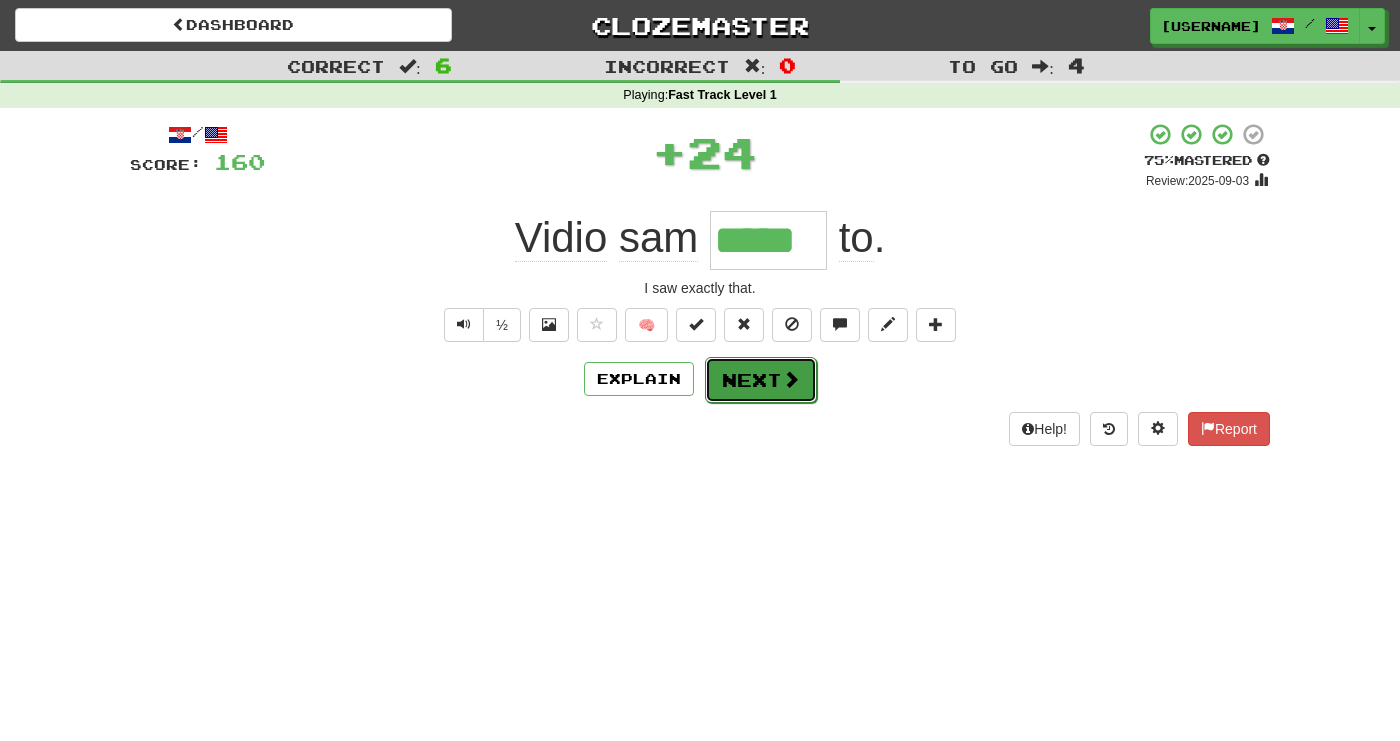 click on "Next" at bounding box center [761, 380] 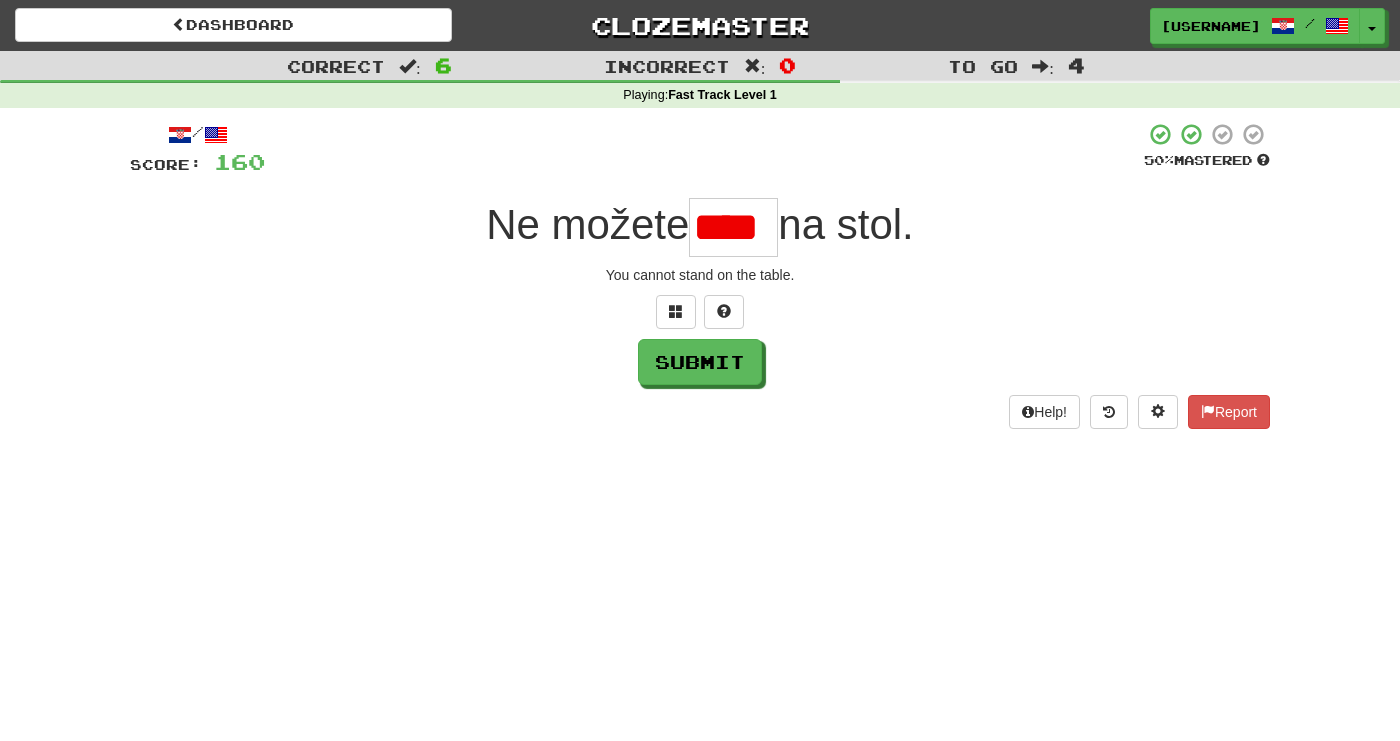 scroll, scrollTop: 0, scrollLeft: 0, axis: both 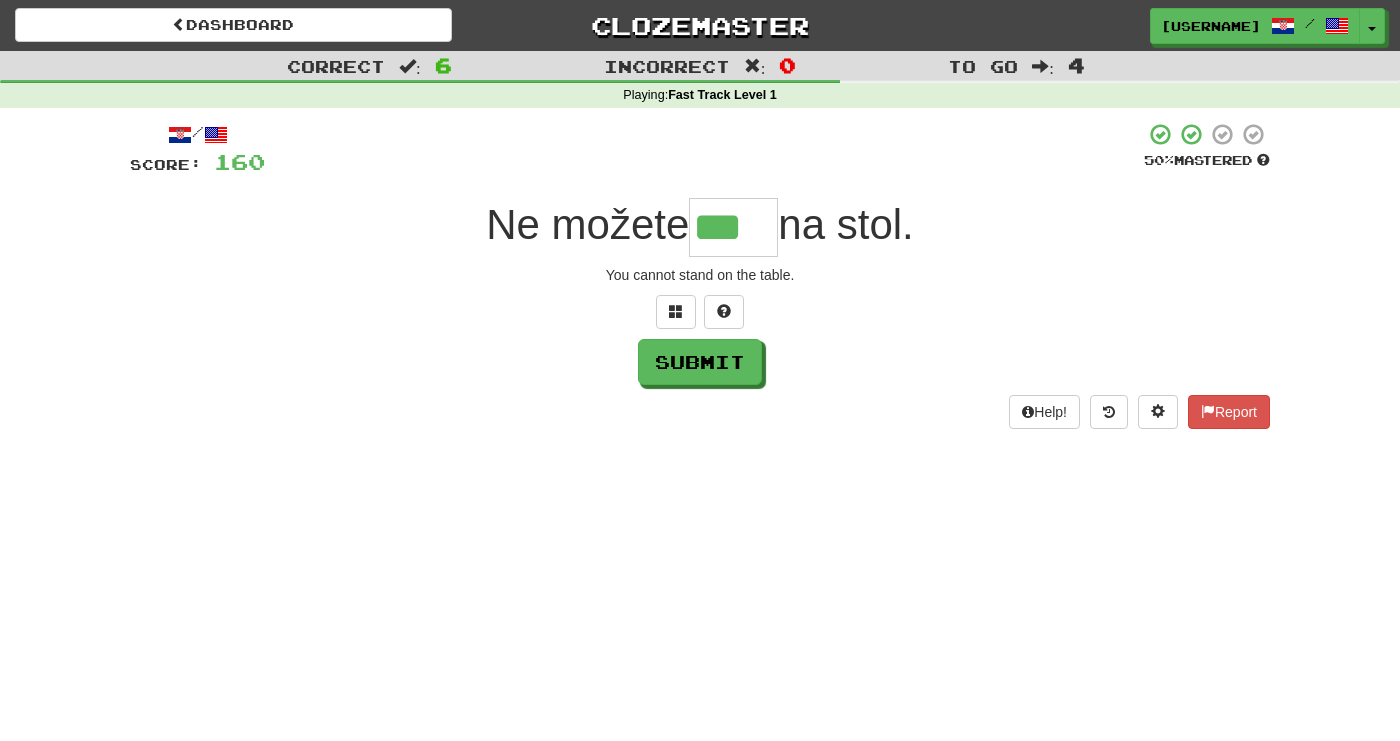 click on "/  Score:   160 50 %  Mastered Ne možete  ***  na stol. You cannot stand on the table. Submit  Help!  Report" at bounding box center [700, 275] 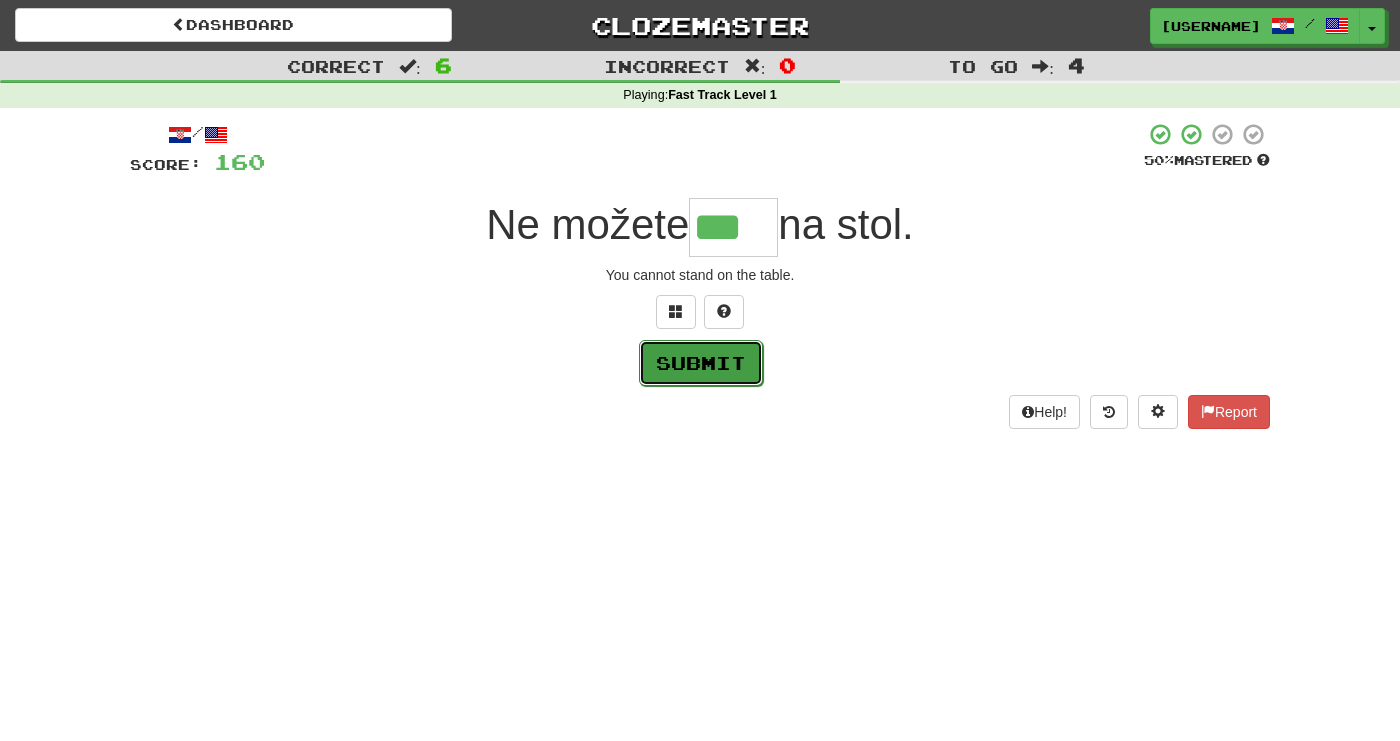 click on "Submit" at bounding box center (701, 363) 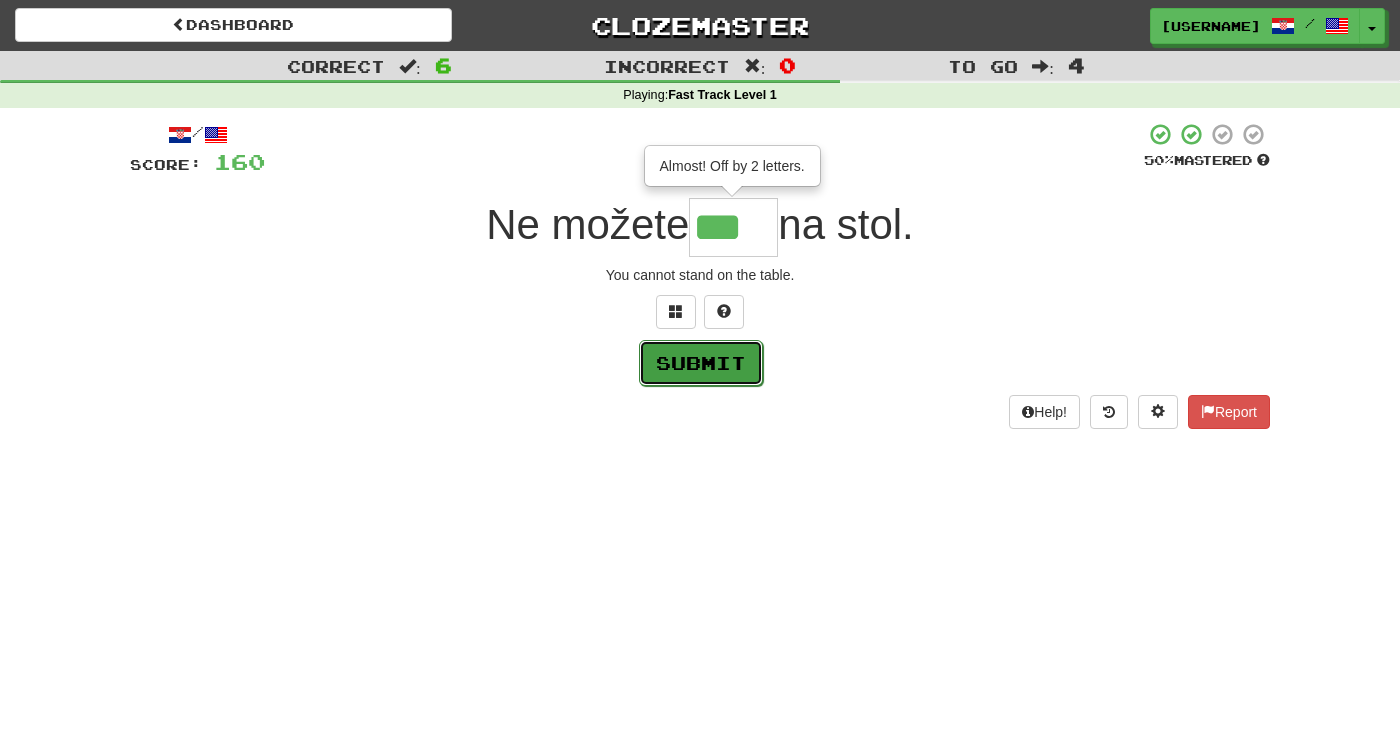 click on "Submit" at bounding box center (701, 363) 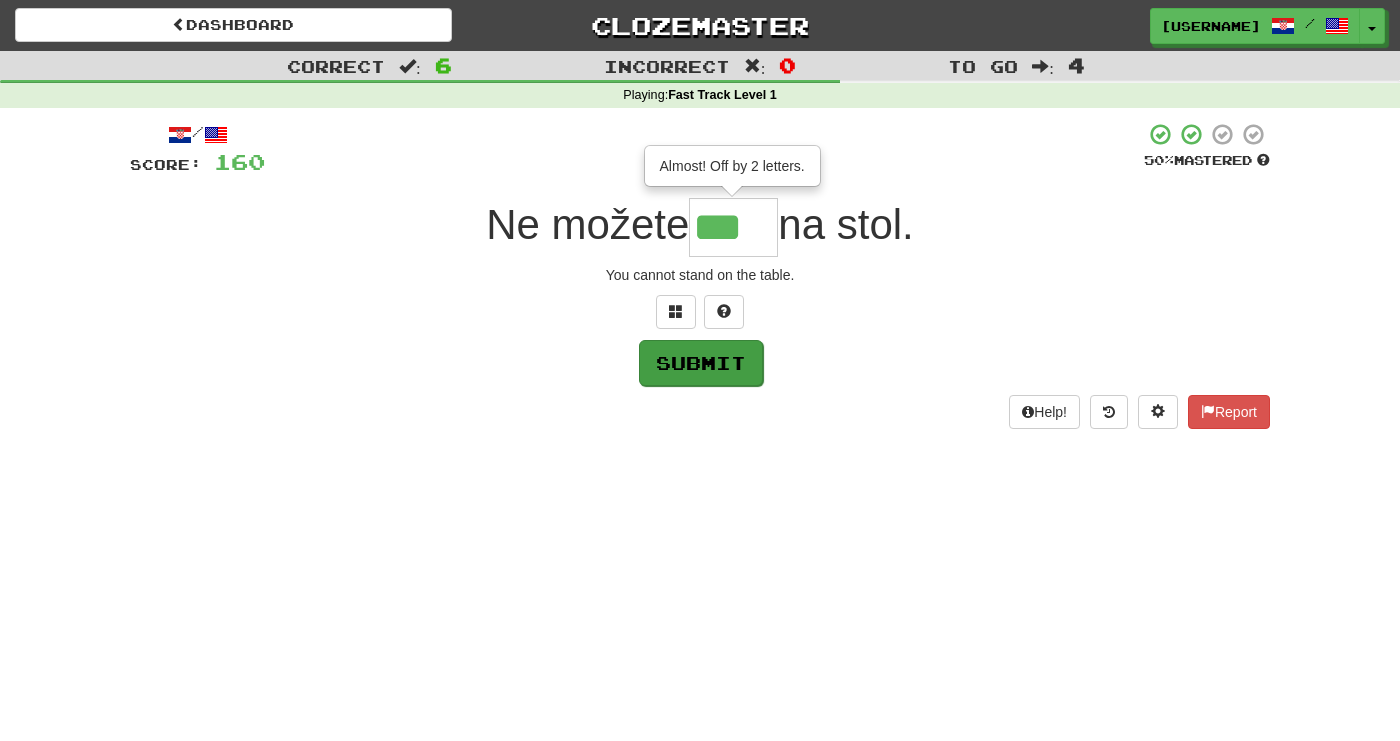 type on "*****" 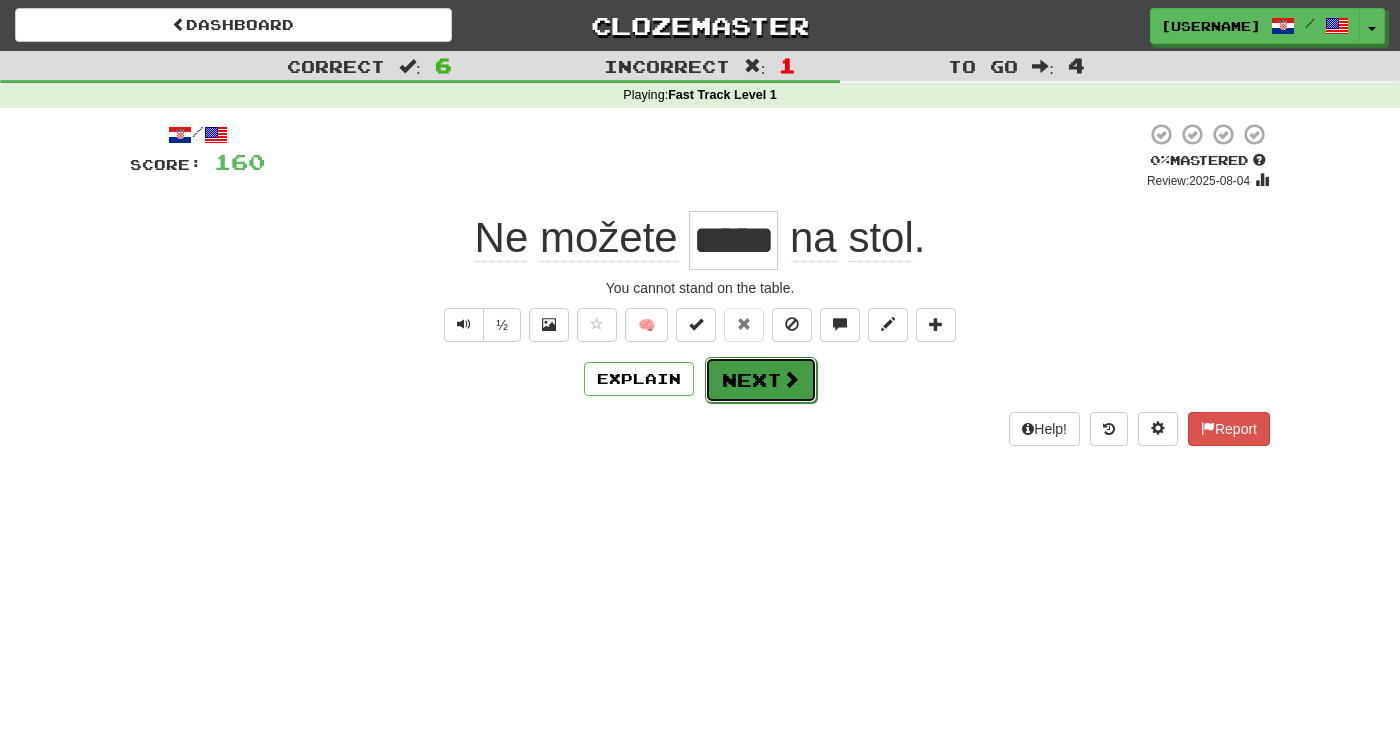 click on "Next" at bounding box center [761, 380] 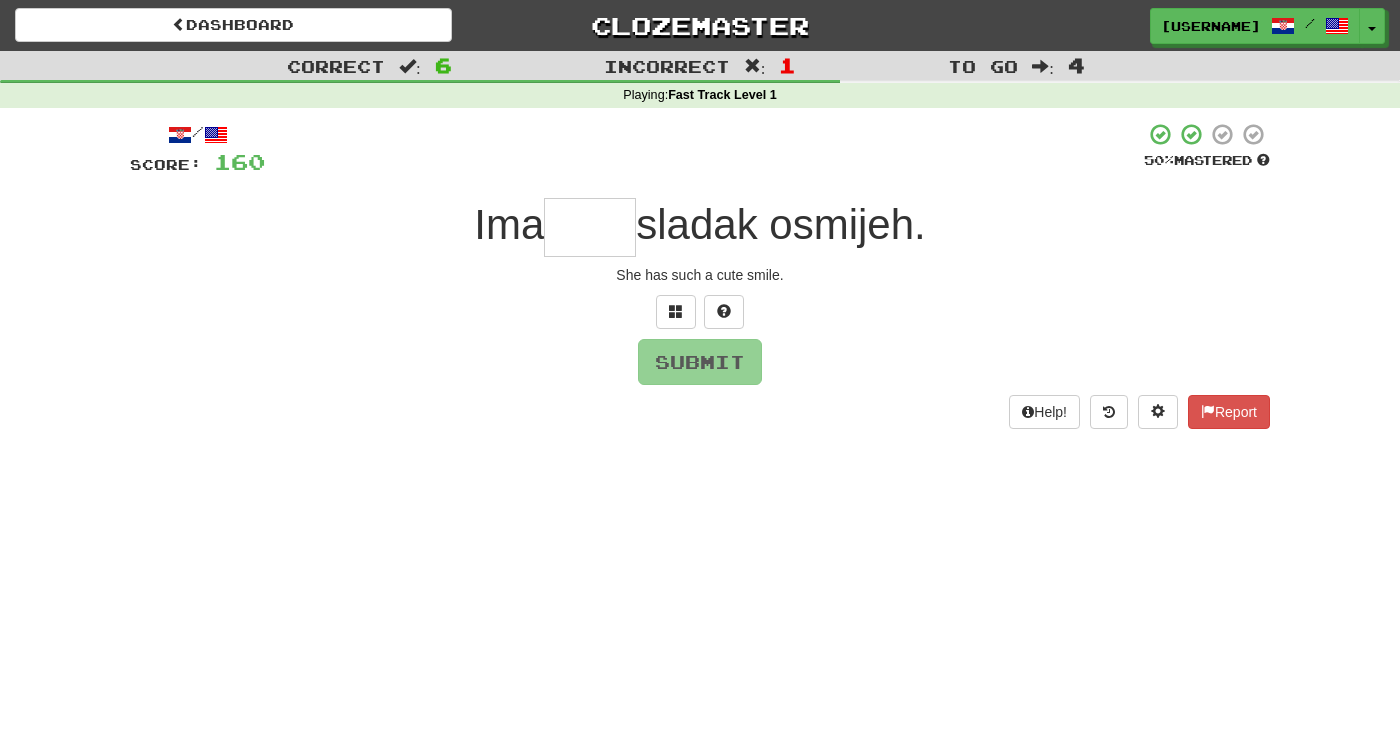 click at bounding box center (590, 227) 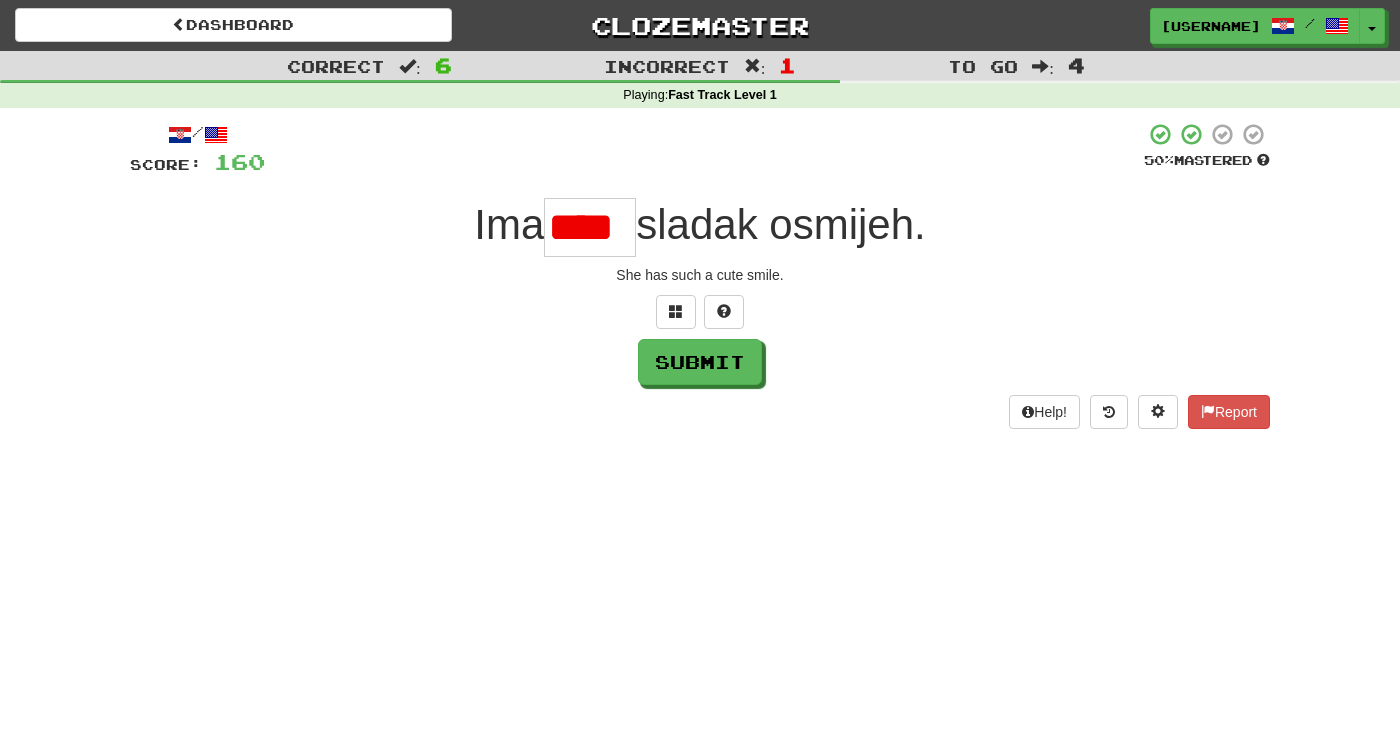 scroll, scrollTop: 0, scrollLeft: 0, axis: both 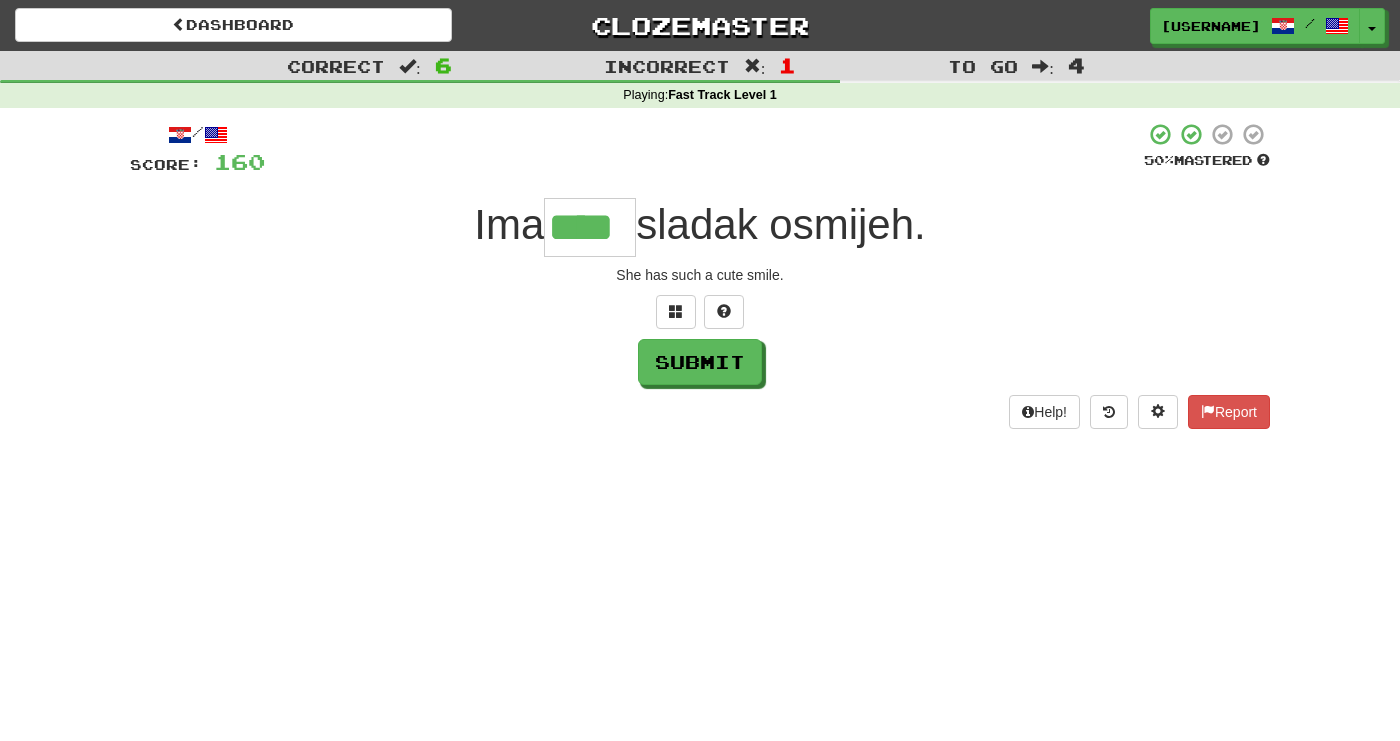 type on "****" 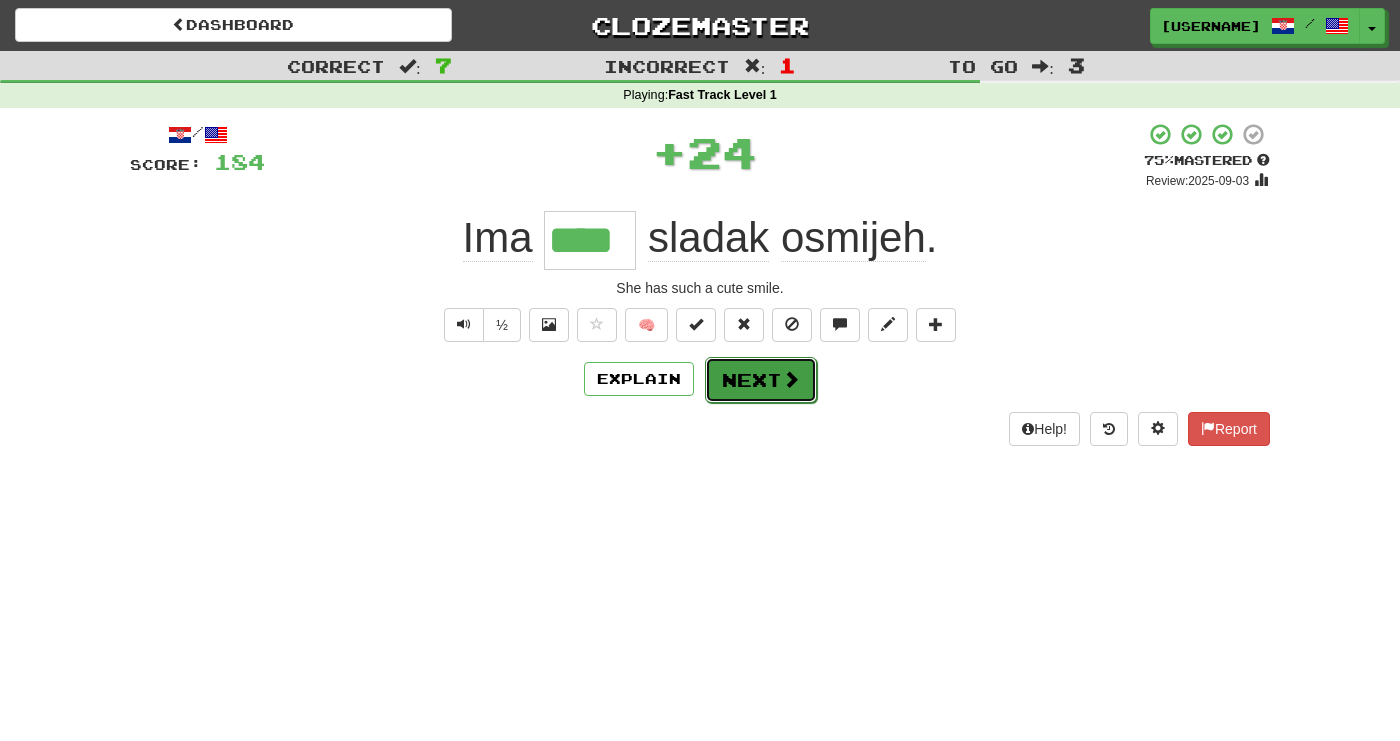 click on "Next" at bounding box center [761, 380] 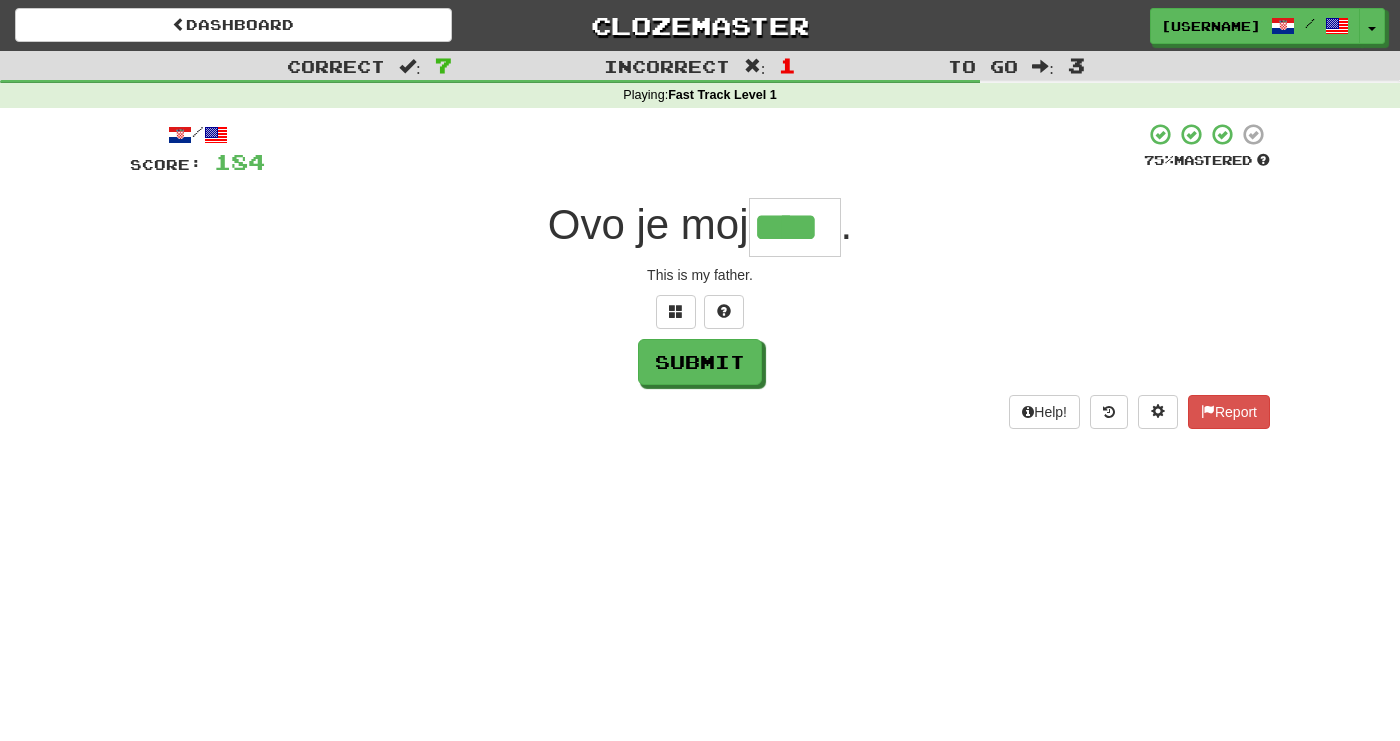 type on "****" 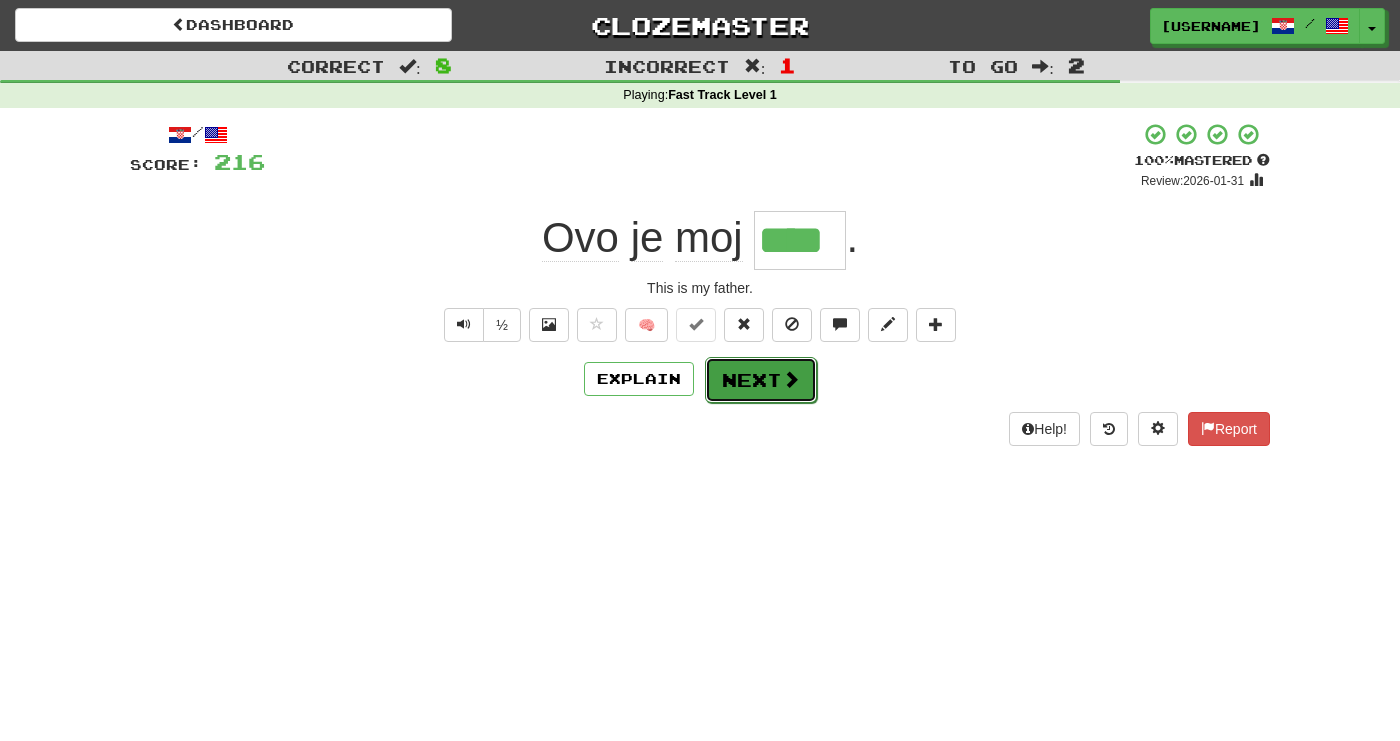 click on "Next" at bounding box center [761, 380] 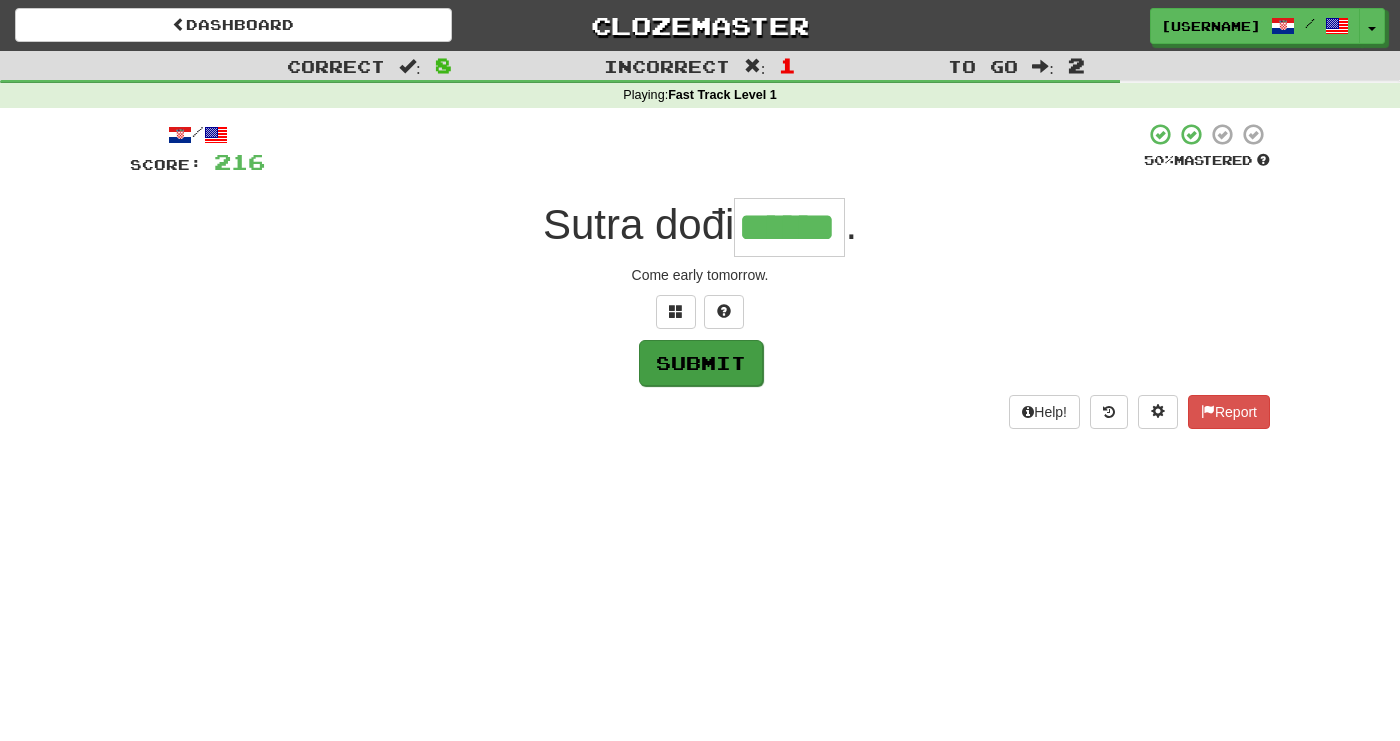 type on "******" 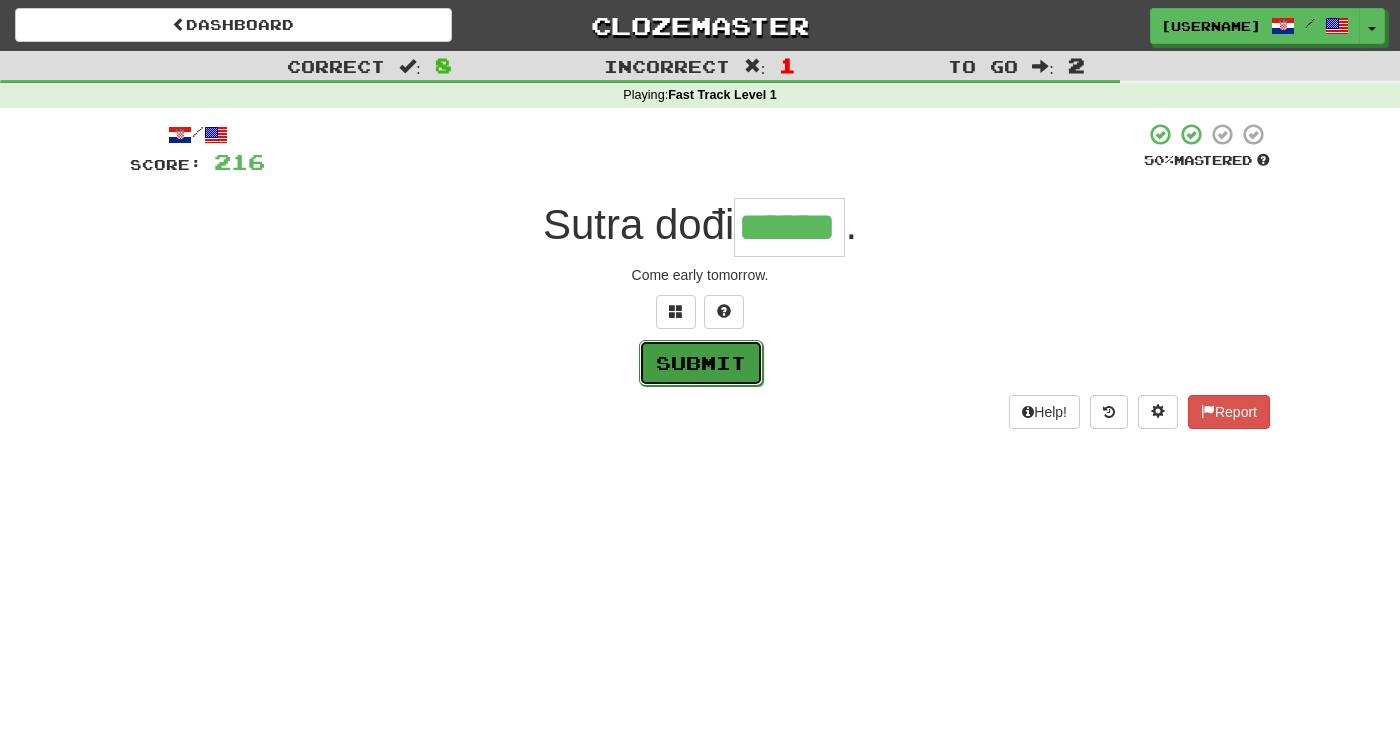 click on "Submit" at bounding box center (701, 363) 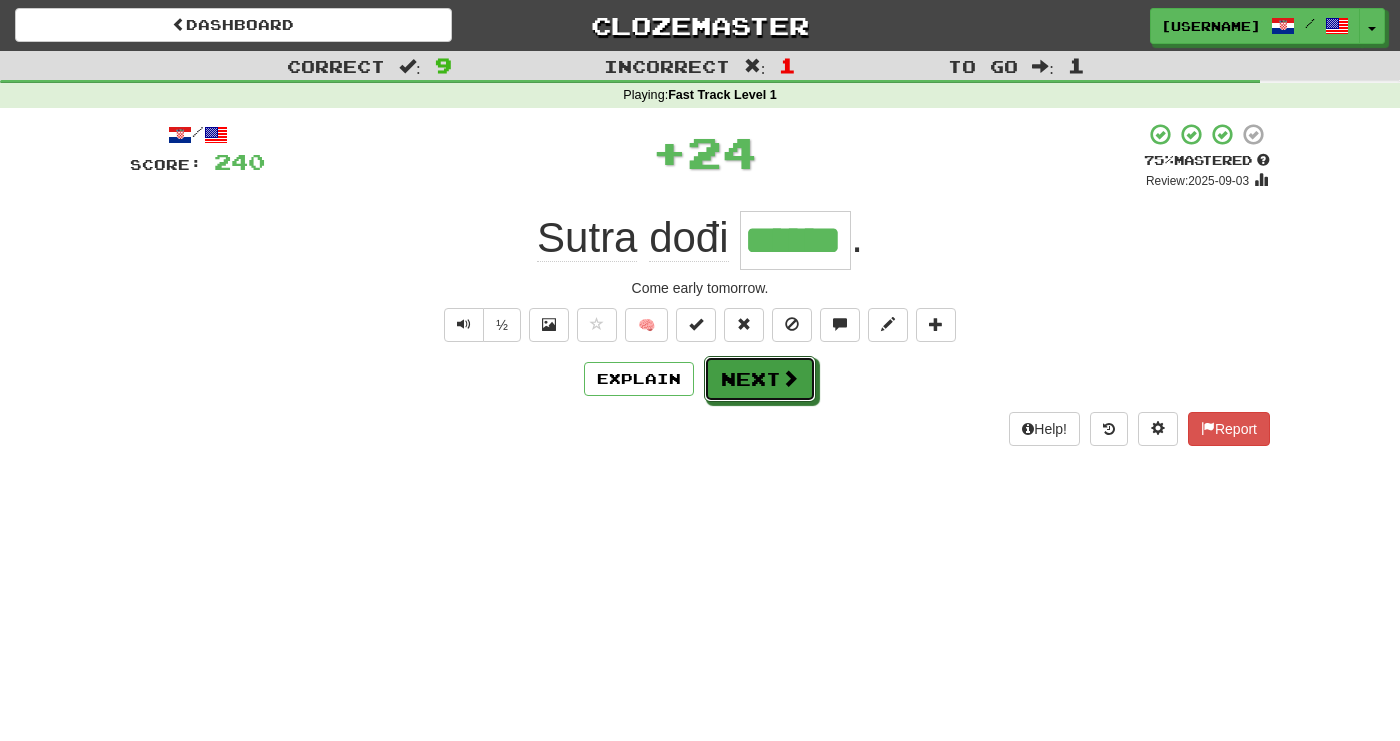 click on "Next" at bounding box center [760, 379] 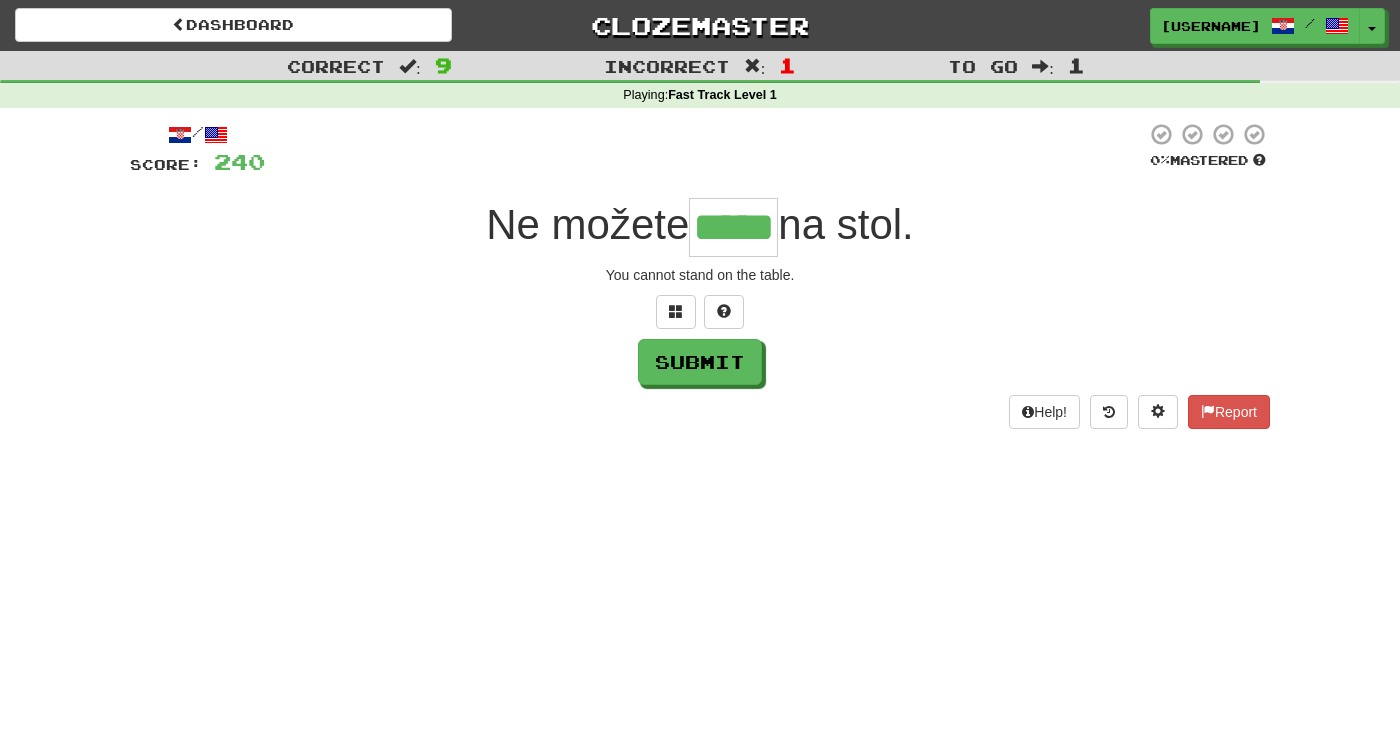type on "*****" 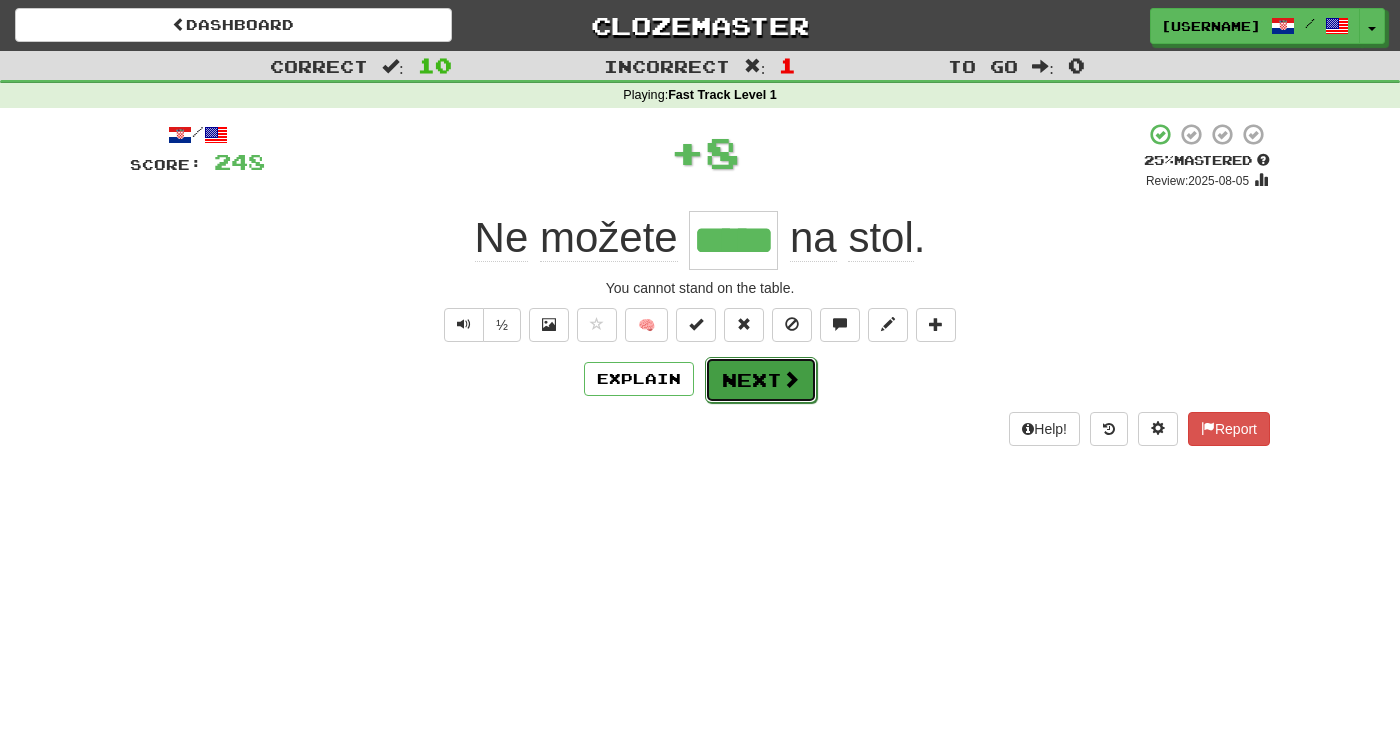click on "Next" at bounding box center [761, 380] 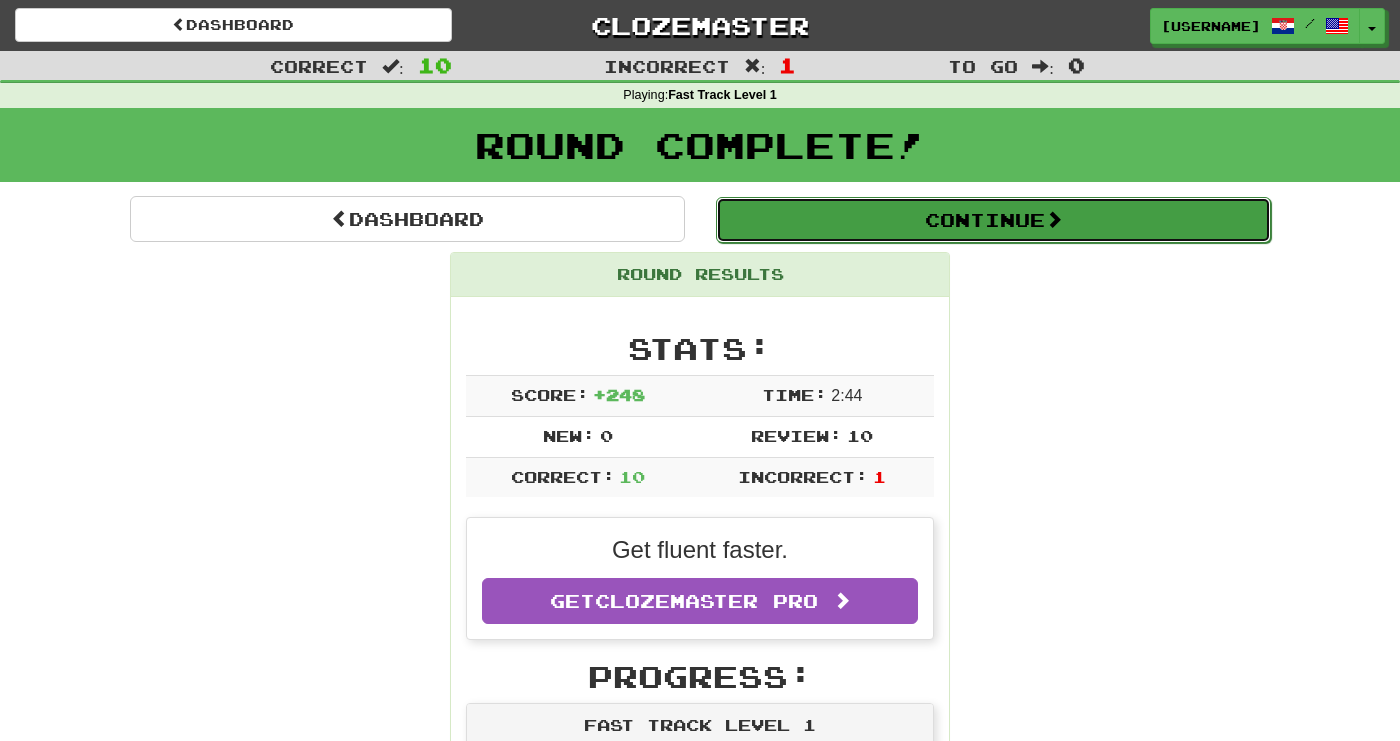 click on "Continue" at bounding box center (993, 220) 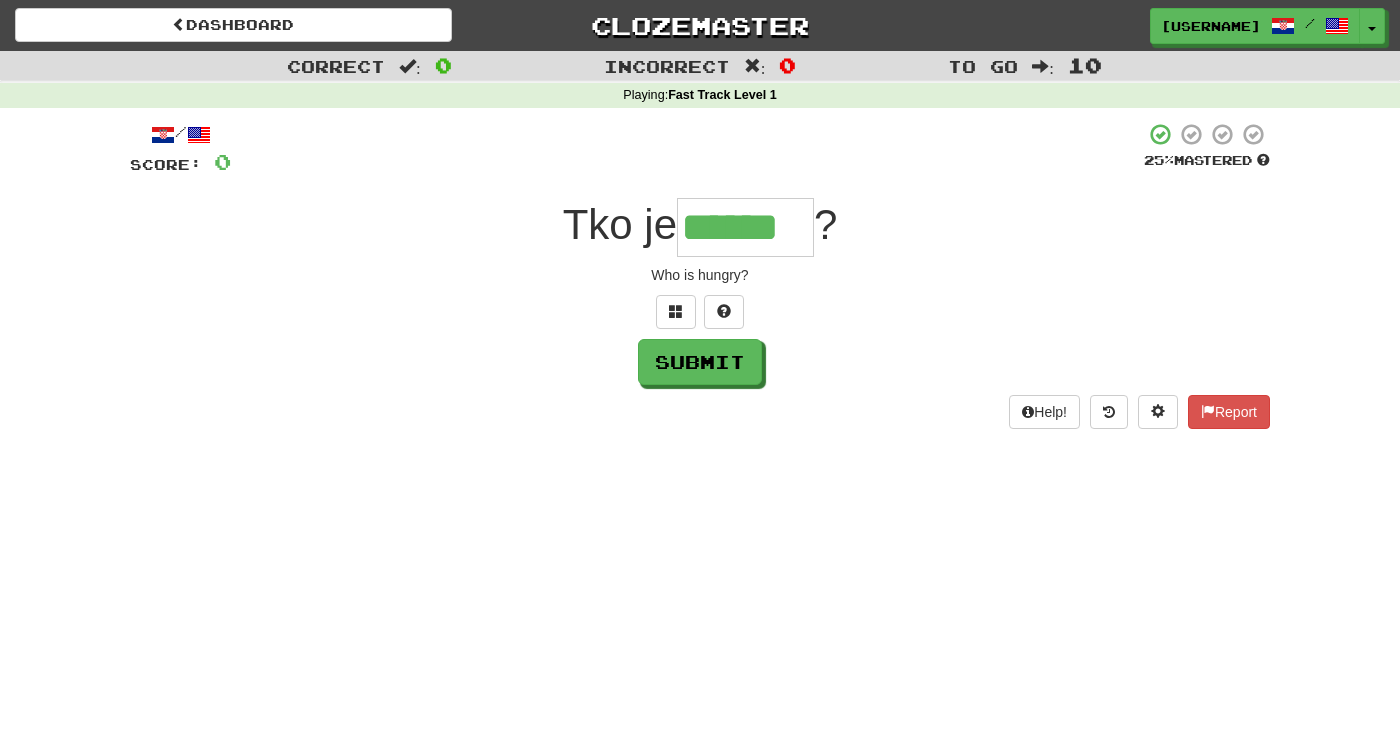 type on "******" 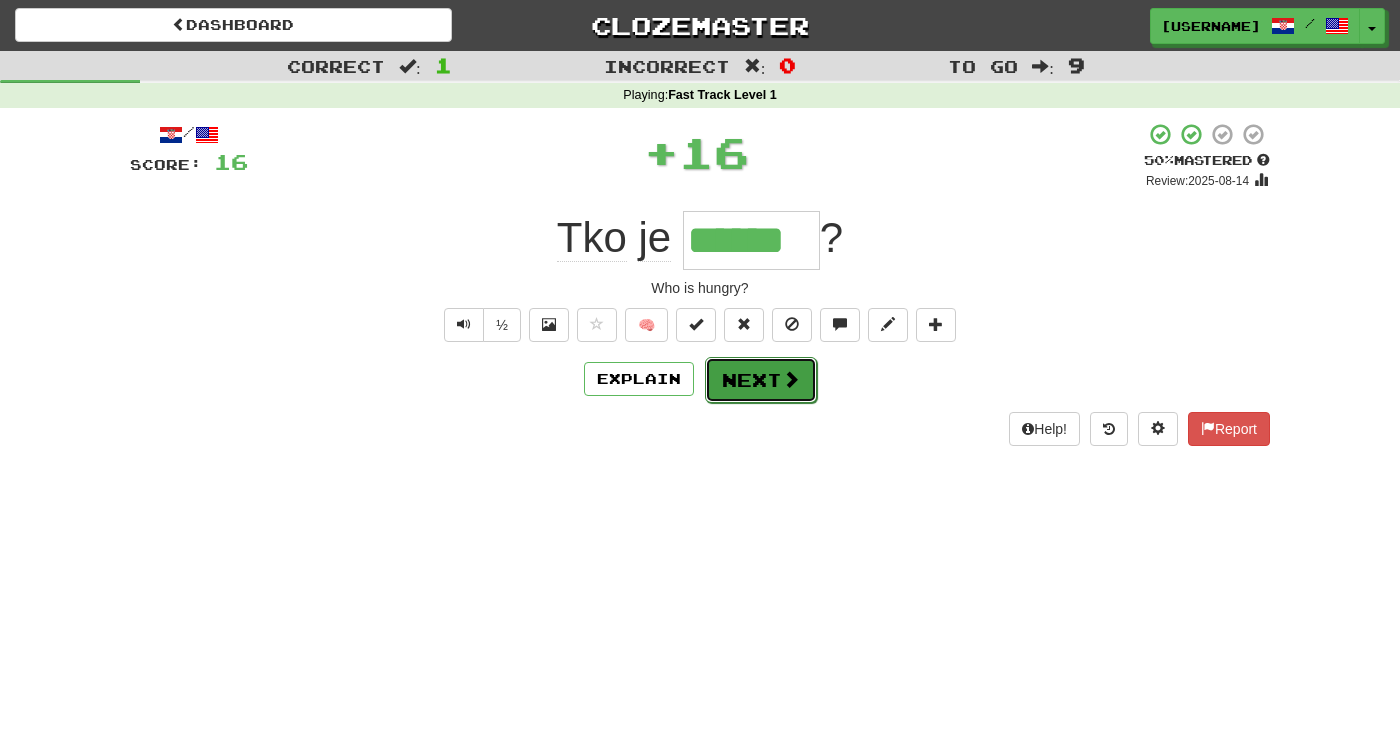 click on "Next" at bounding box center [761, 380] 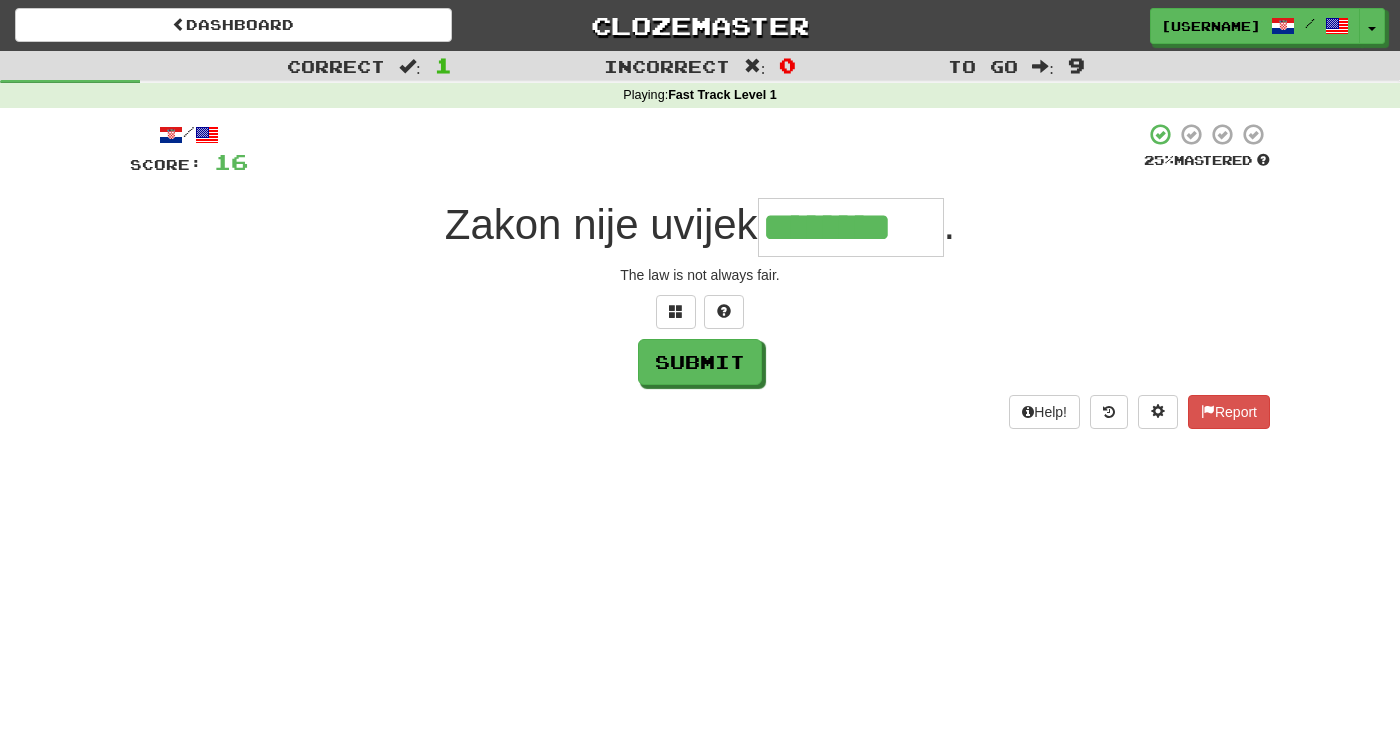 type on "********" 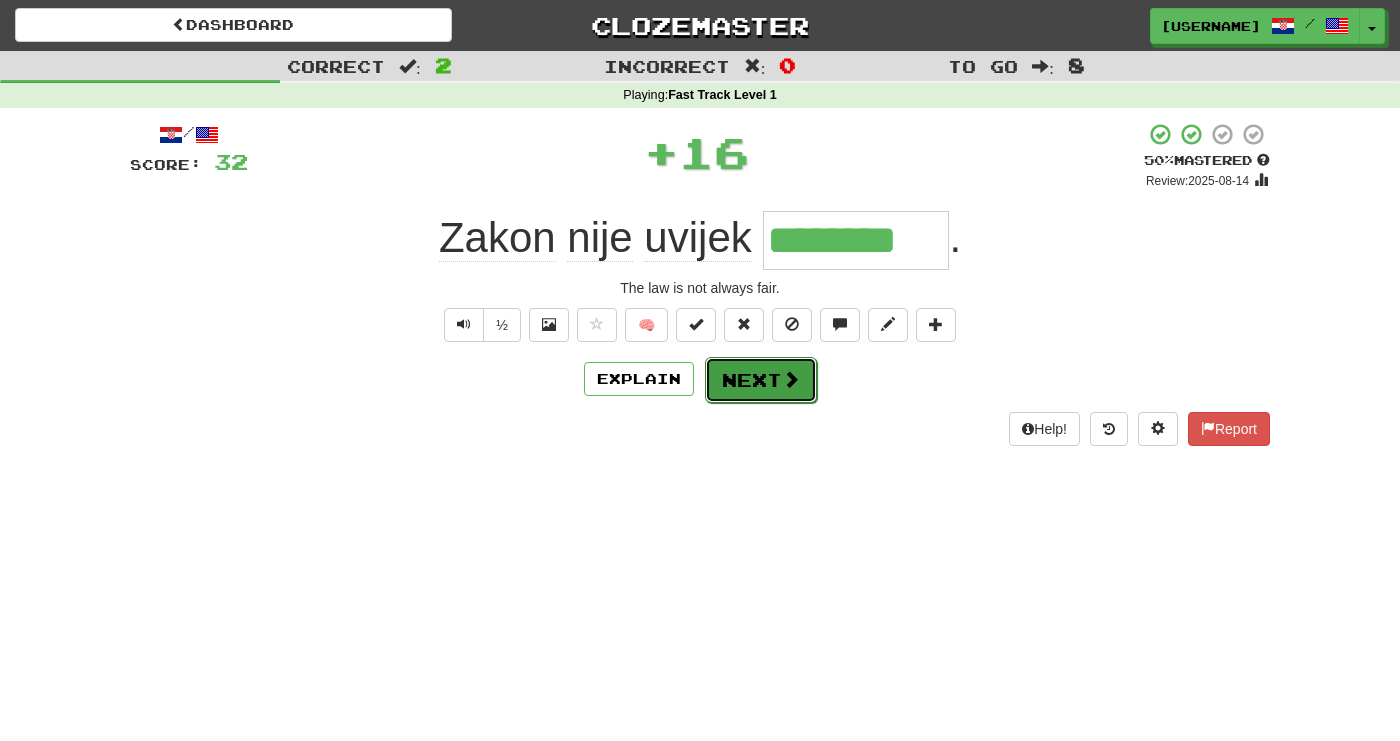 click on "Next" at bounding box center (761, 380) 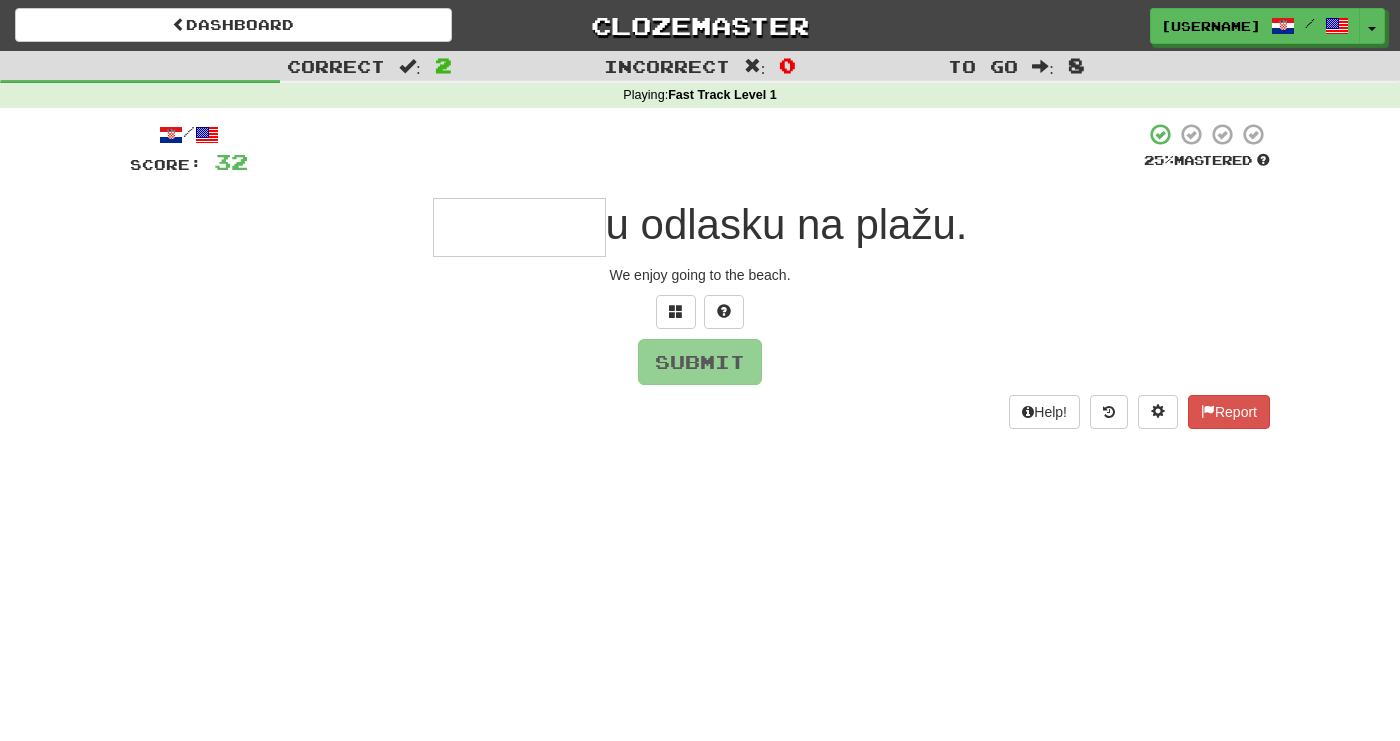 click at bounding box center [519, 227] 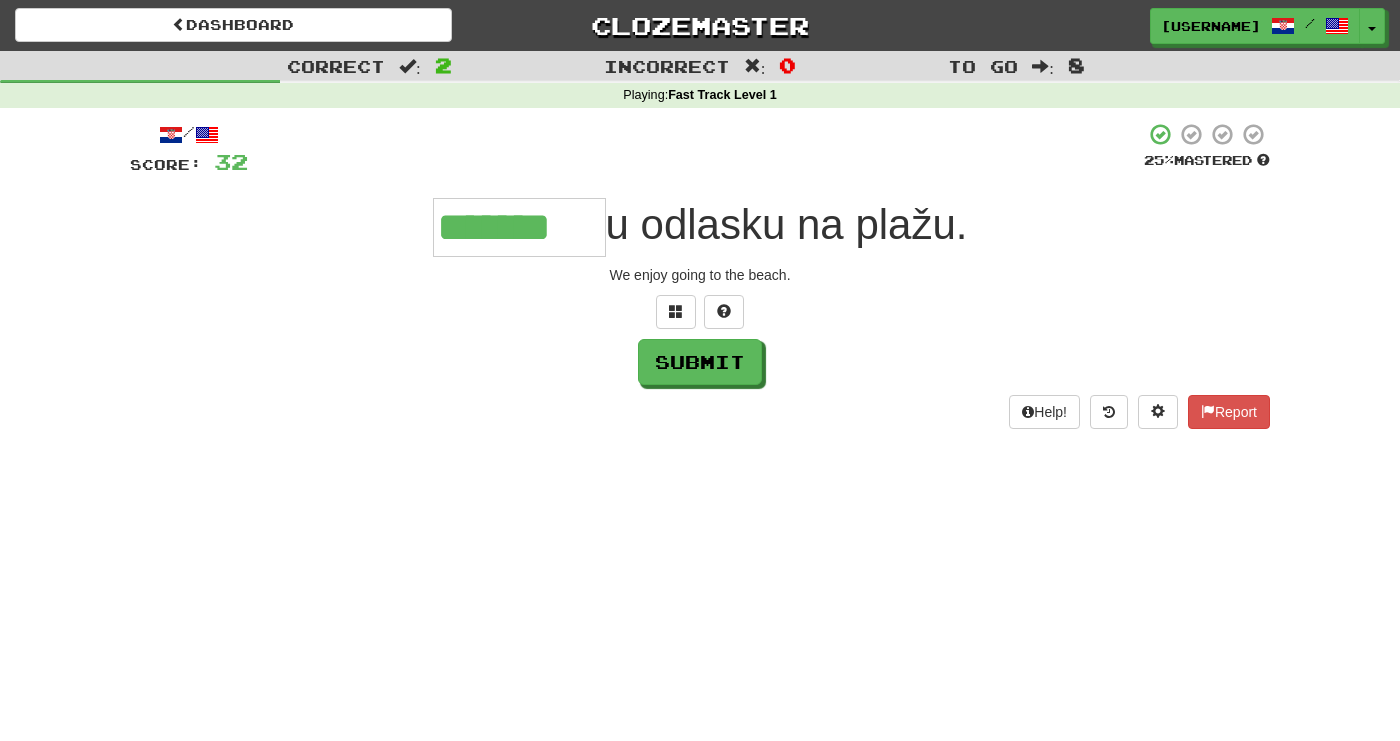 type on "*******" 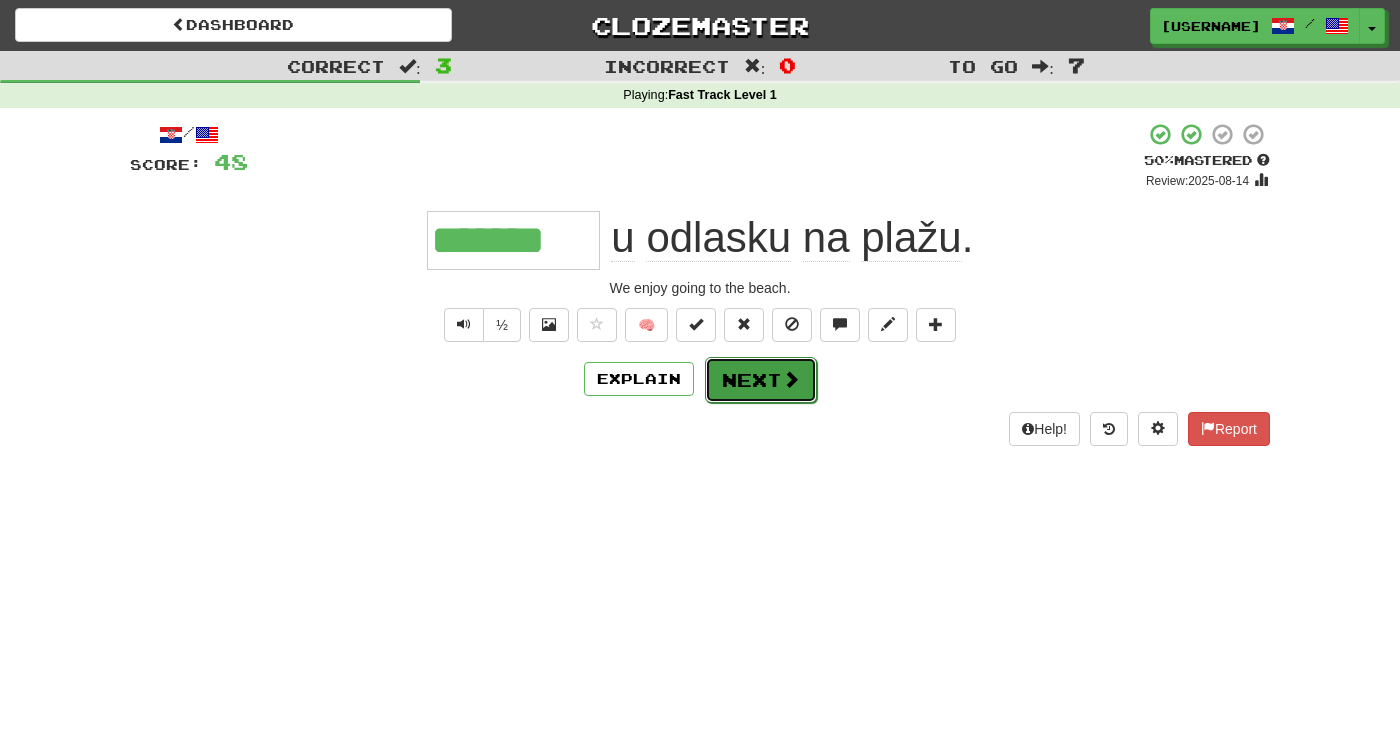 click on "Next" at bounding box center (761, 380) 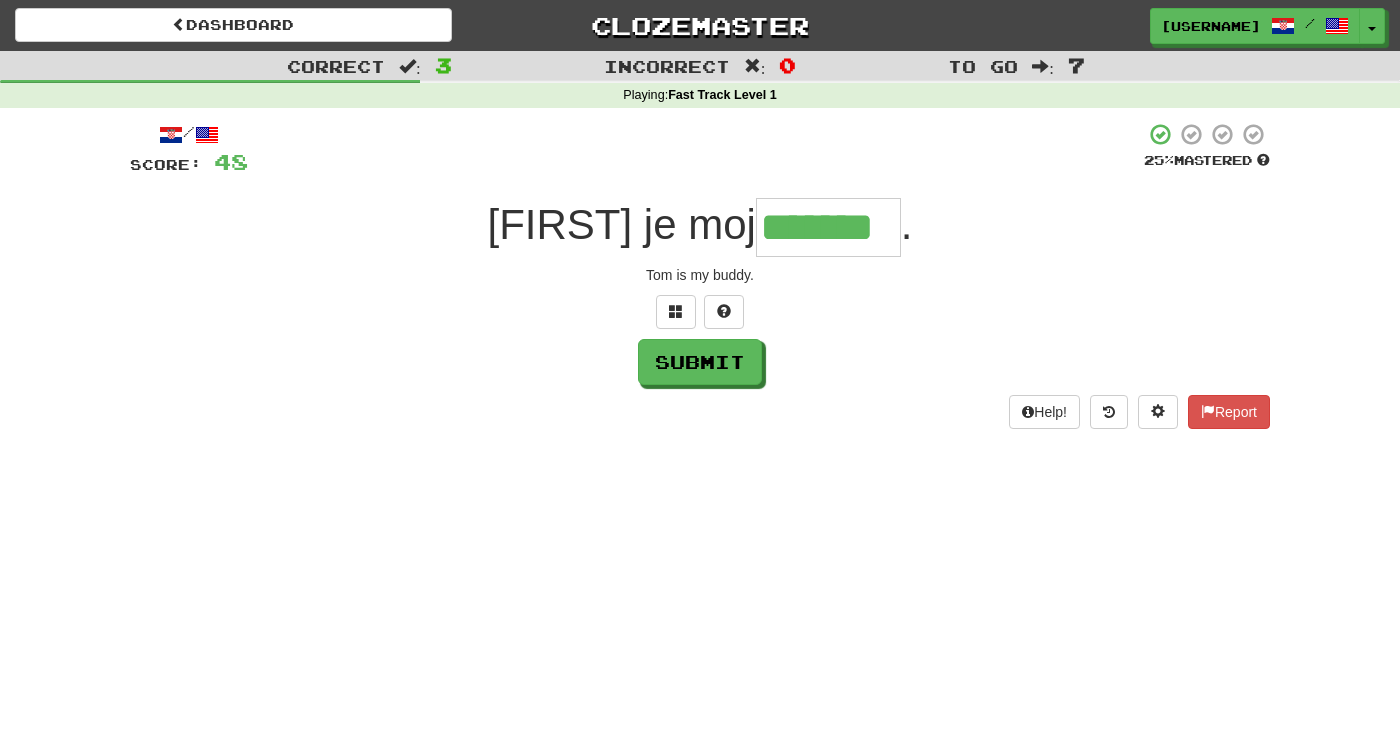 scroll, scrollTop: 0, scrollLeft: 0, axis: both 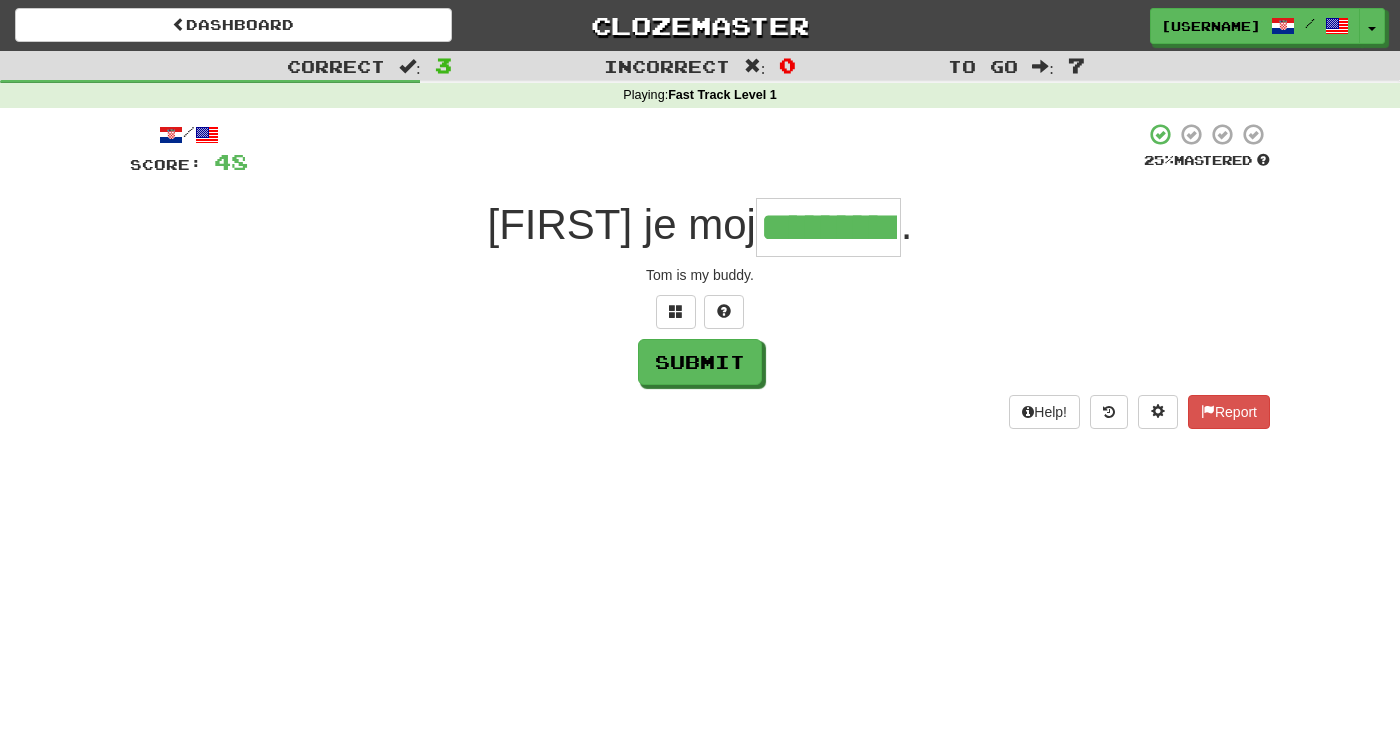 type on "*********" 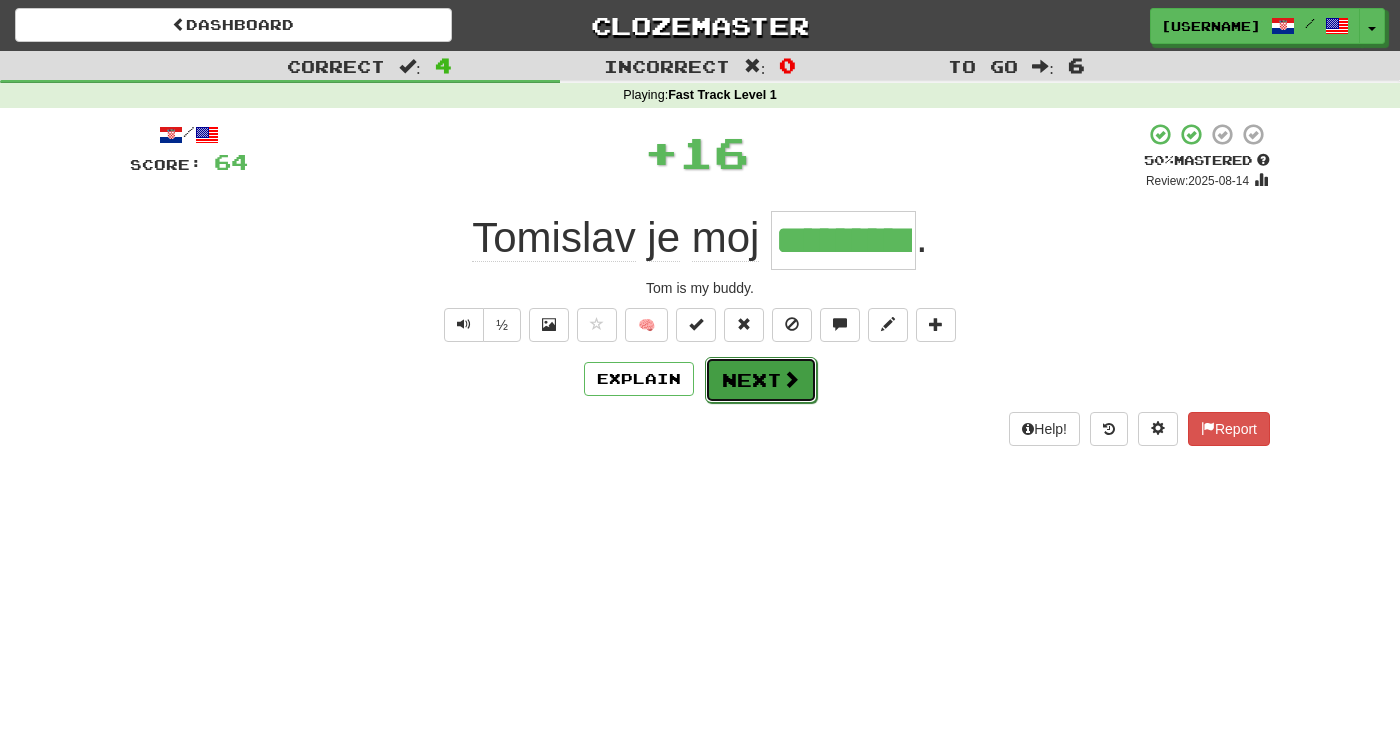 click on "Next" at bounding box center (761, 380) 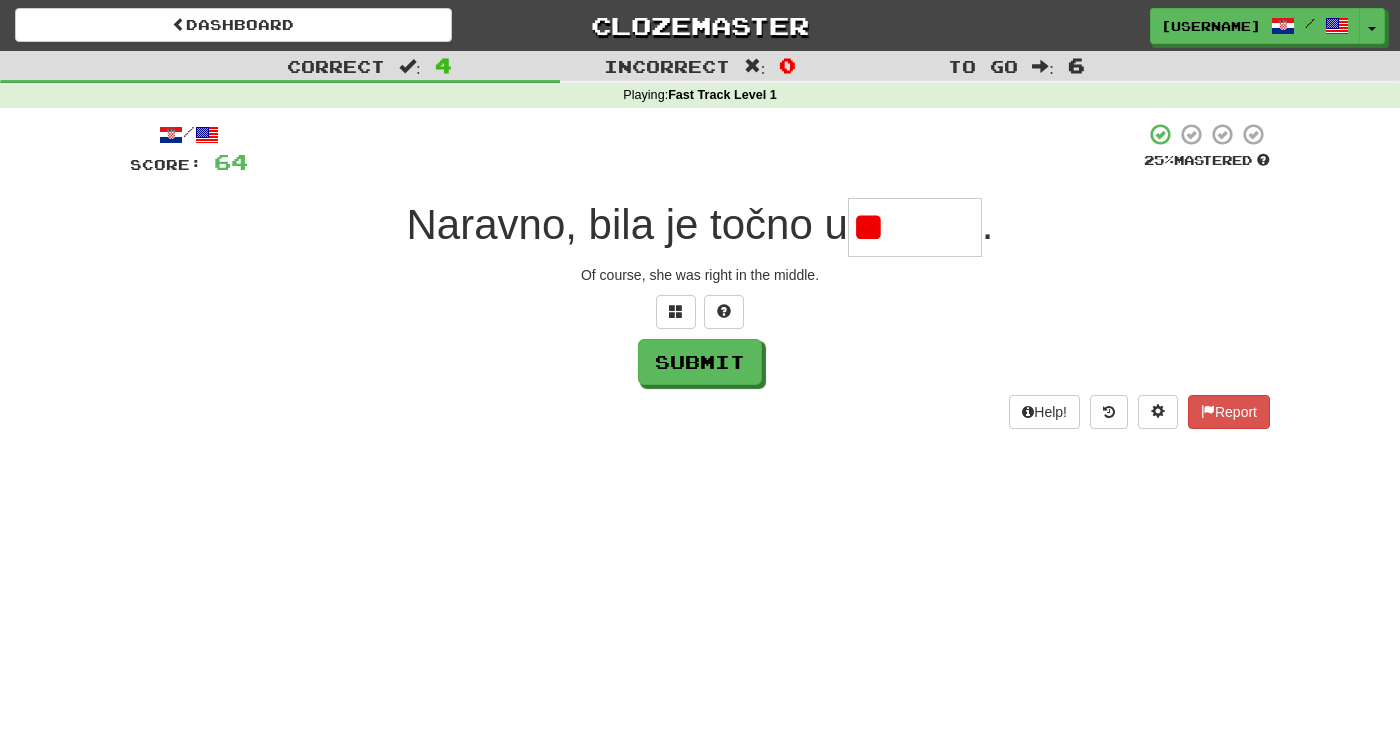 type on "*" 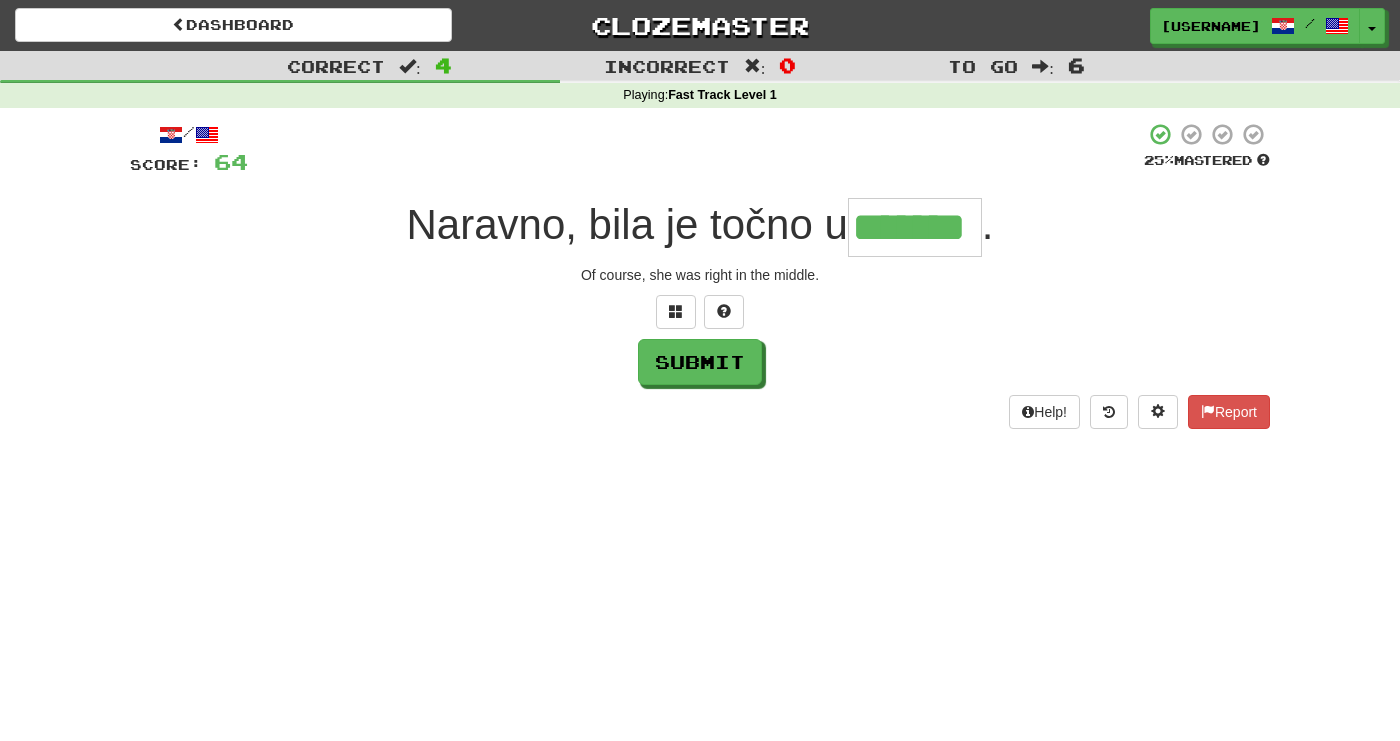 type on "*******" 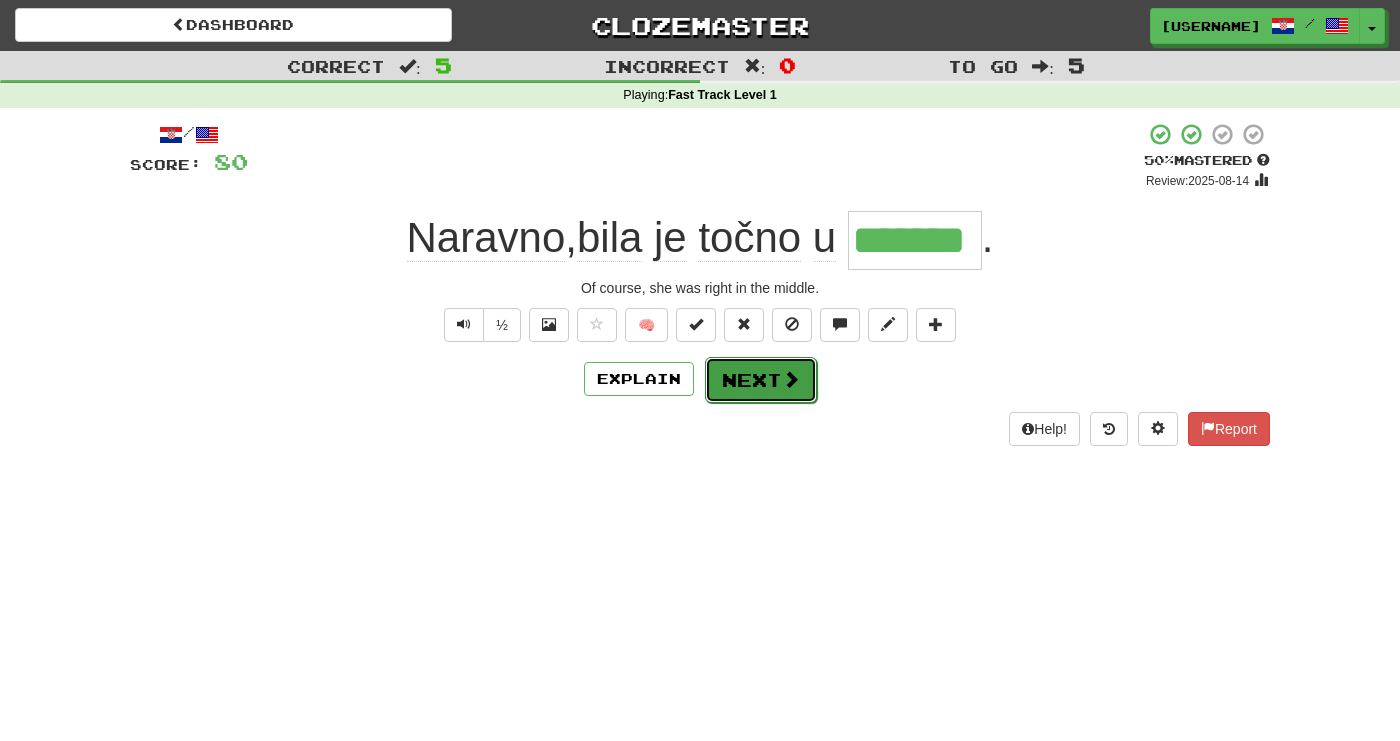 click on "Next" at bounding box center [761, 380] 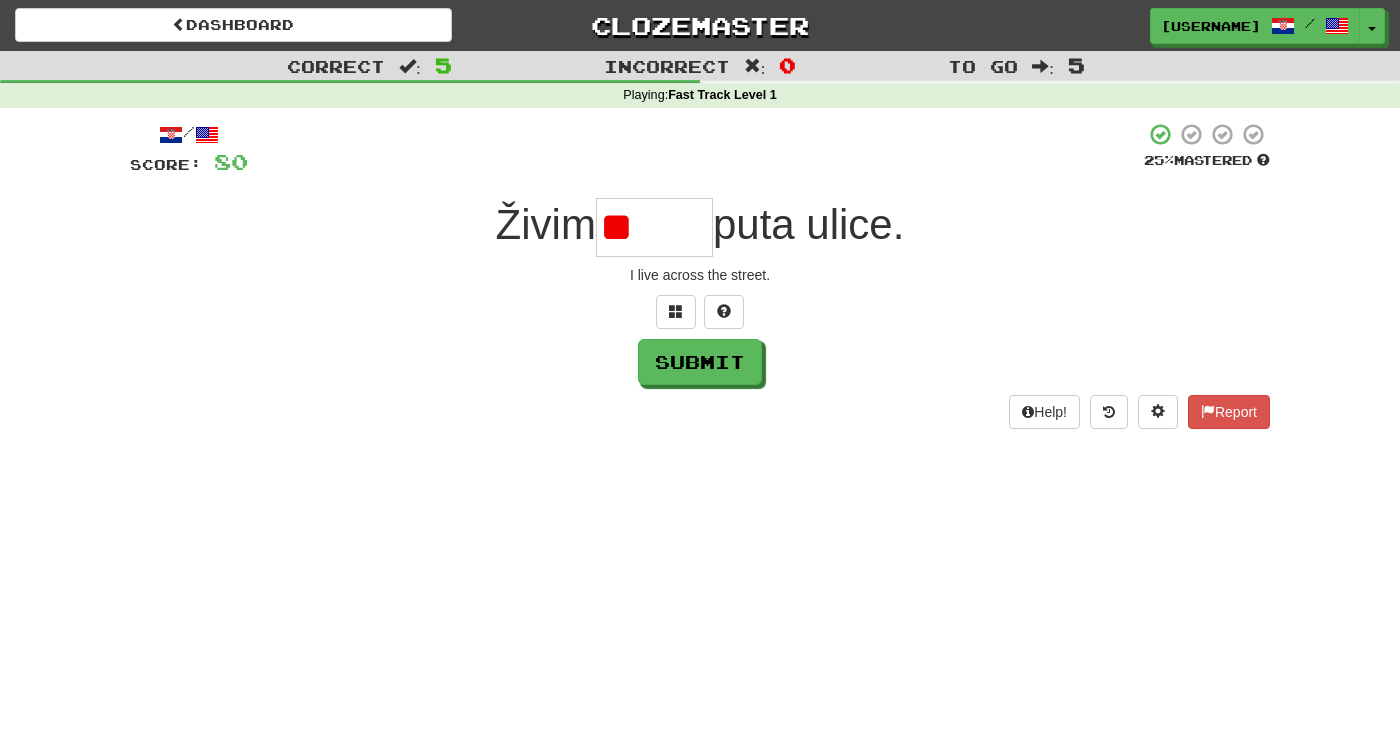 type on "*" 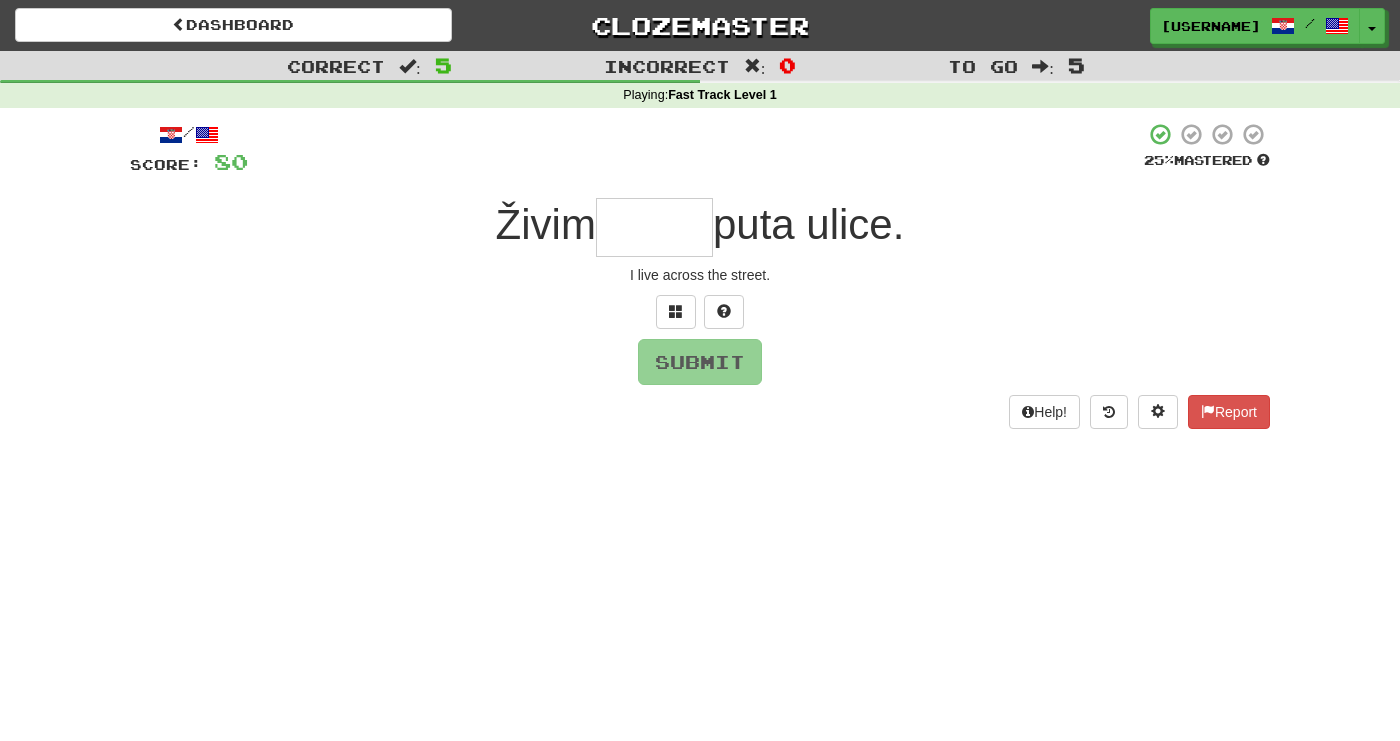 click at bounding box center (654, 227) 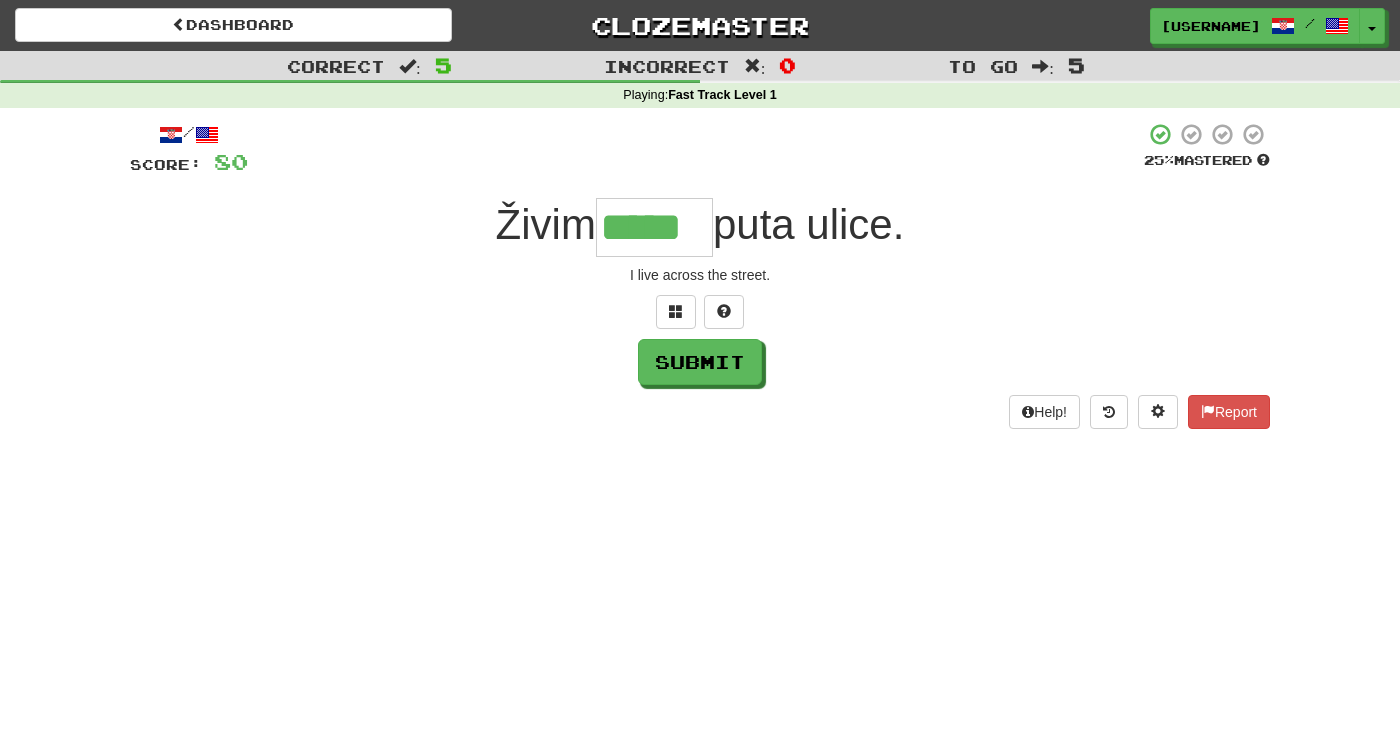 type on "*****" 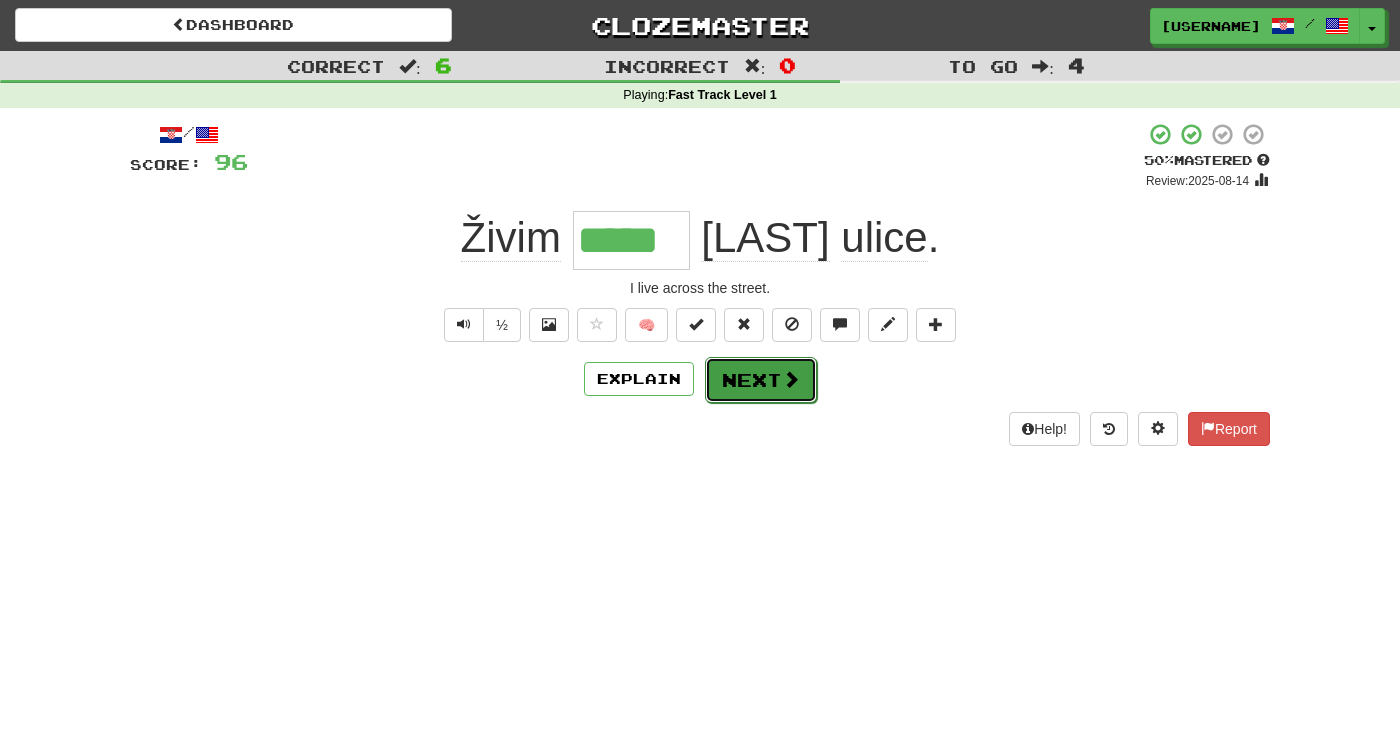click on "Next" at bounding box center (761, 380) 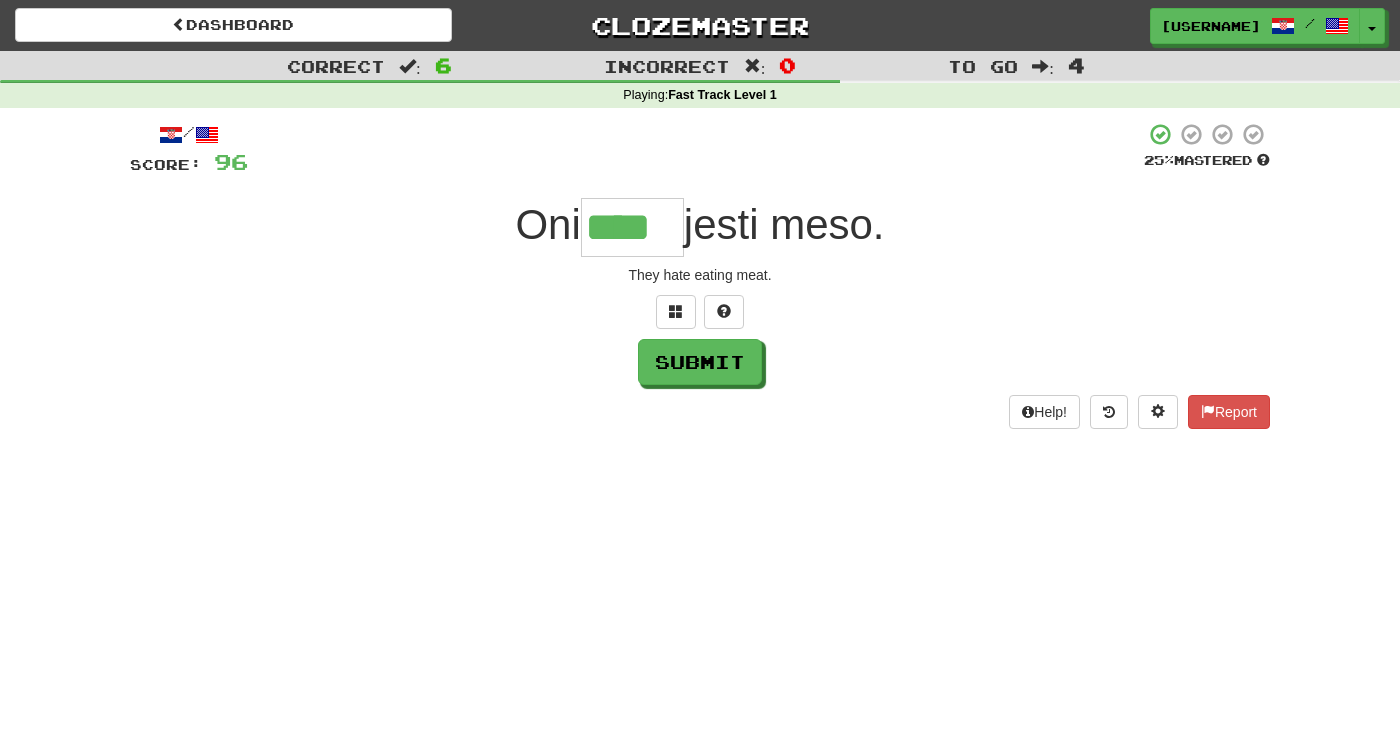 scroll, scrollTop: 0, scrollLeft: 0, axis: both 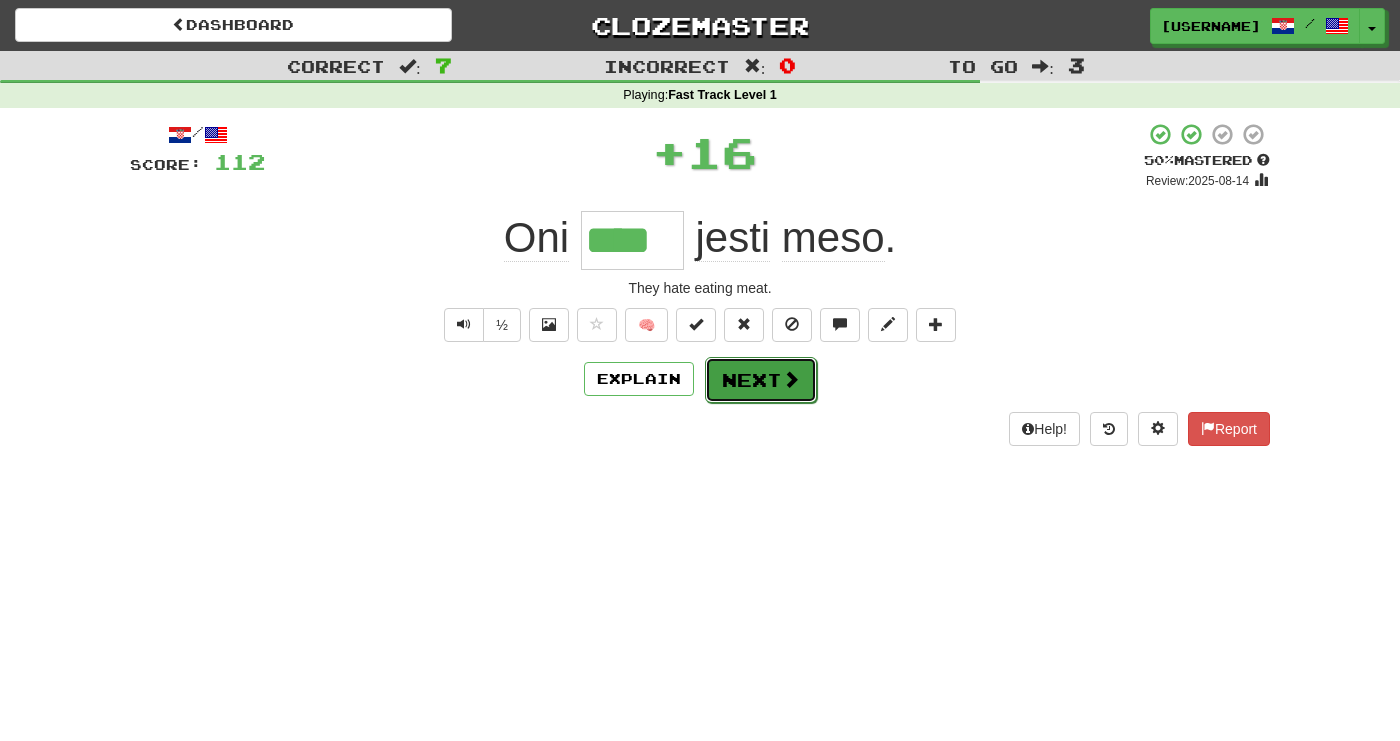 click at bounding box center [791, 379] 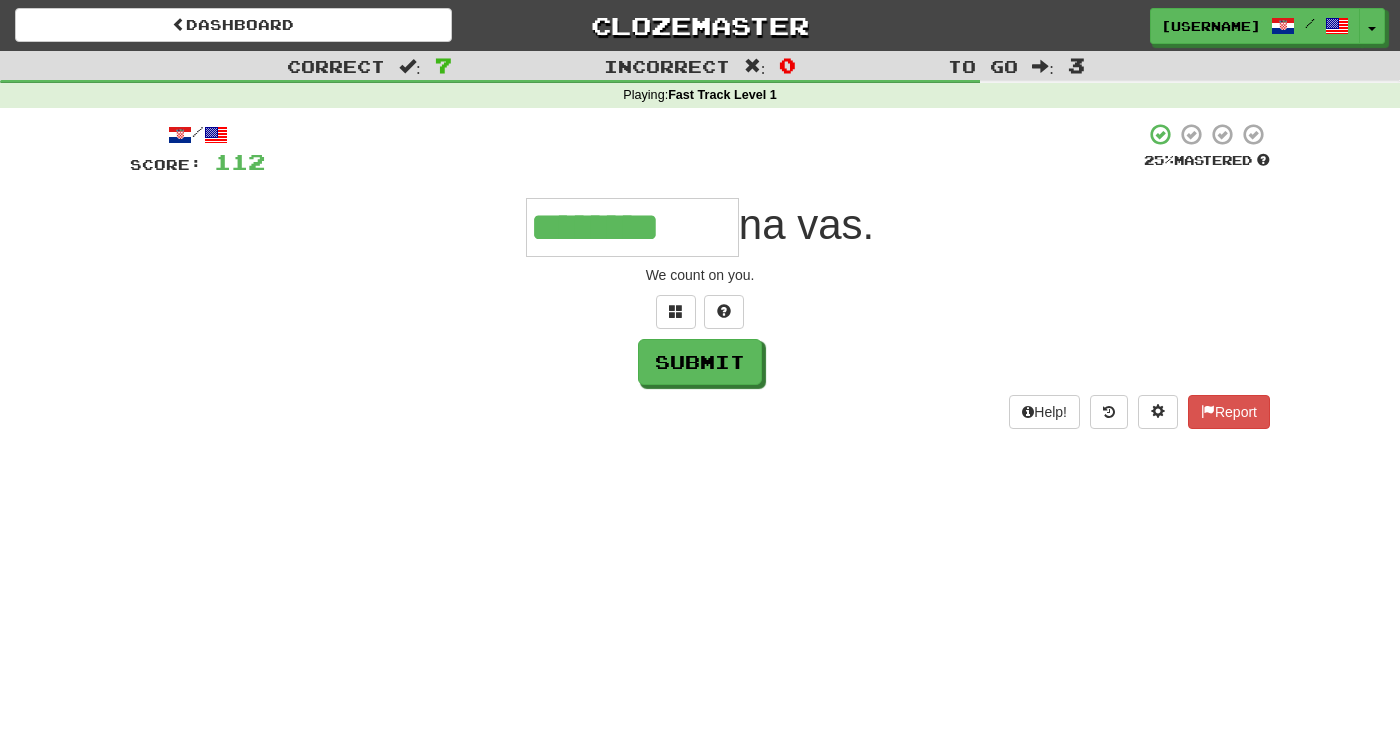 type on "********" 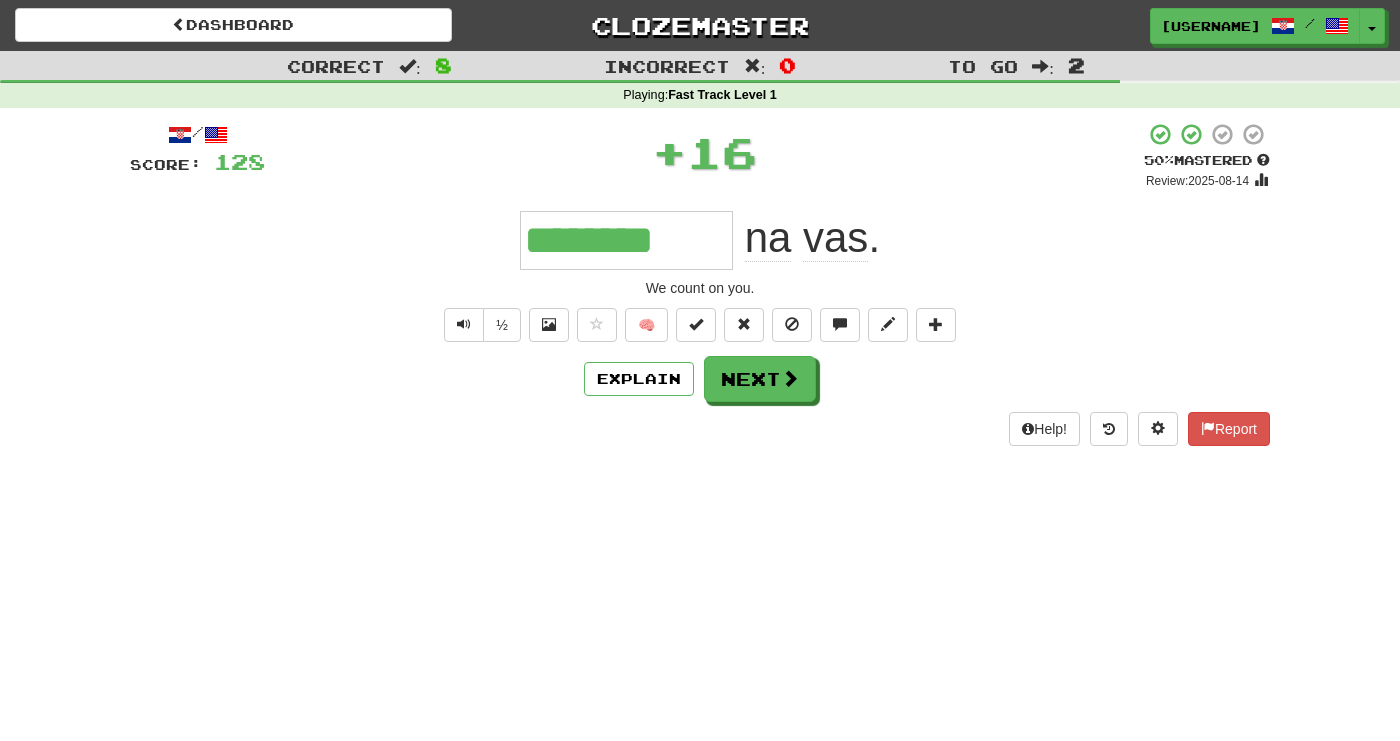 click on "/  Score:   128 + 16 50 %  Mastered Review:  2025-08-14 ********   na   vas . We count on you. ½ 🧠 Explain Next  Help!  Report" at bounding box center (700, 284) 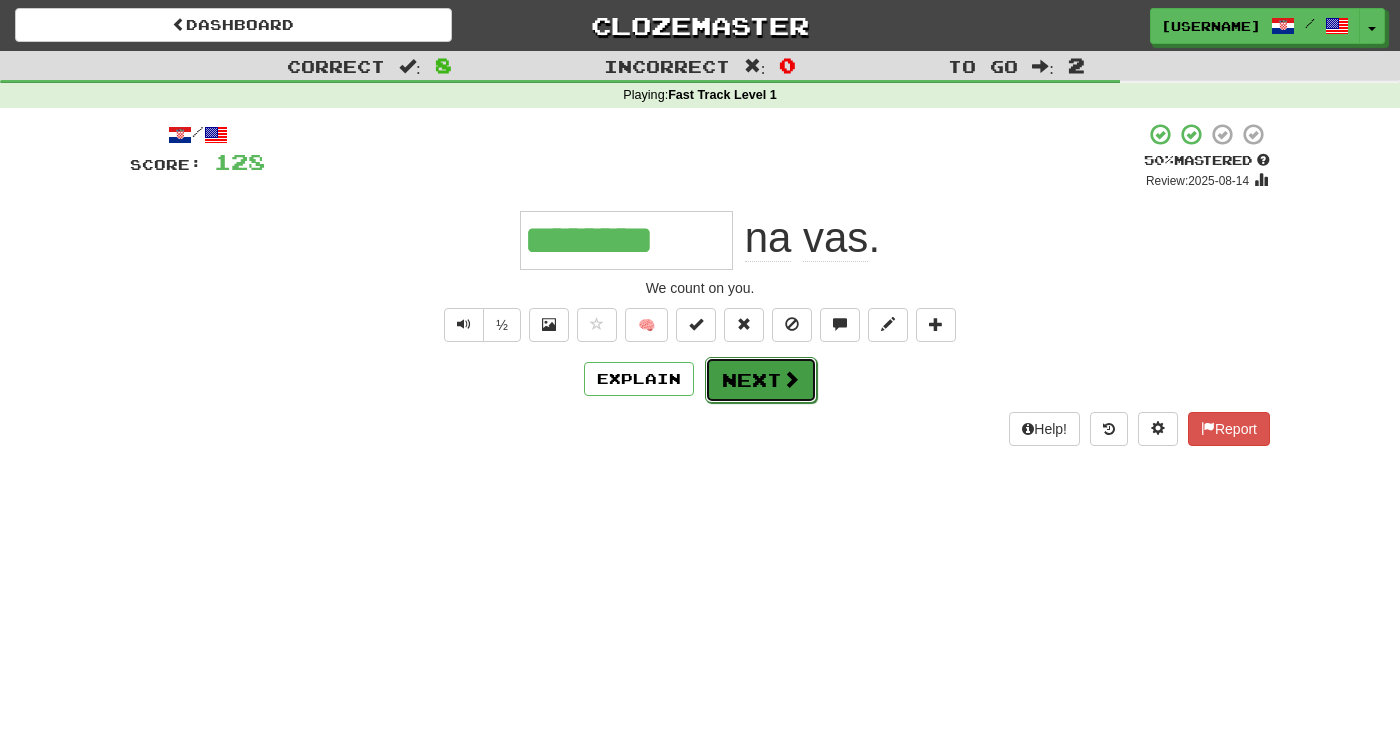click on "Next" at bounding box center (761, 380) 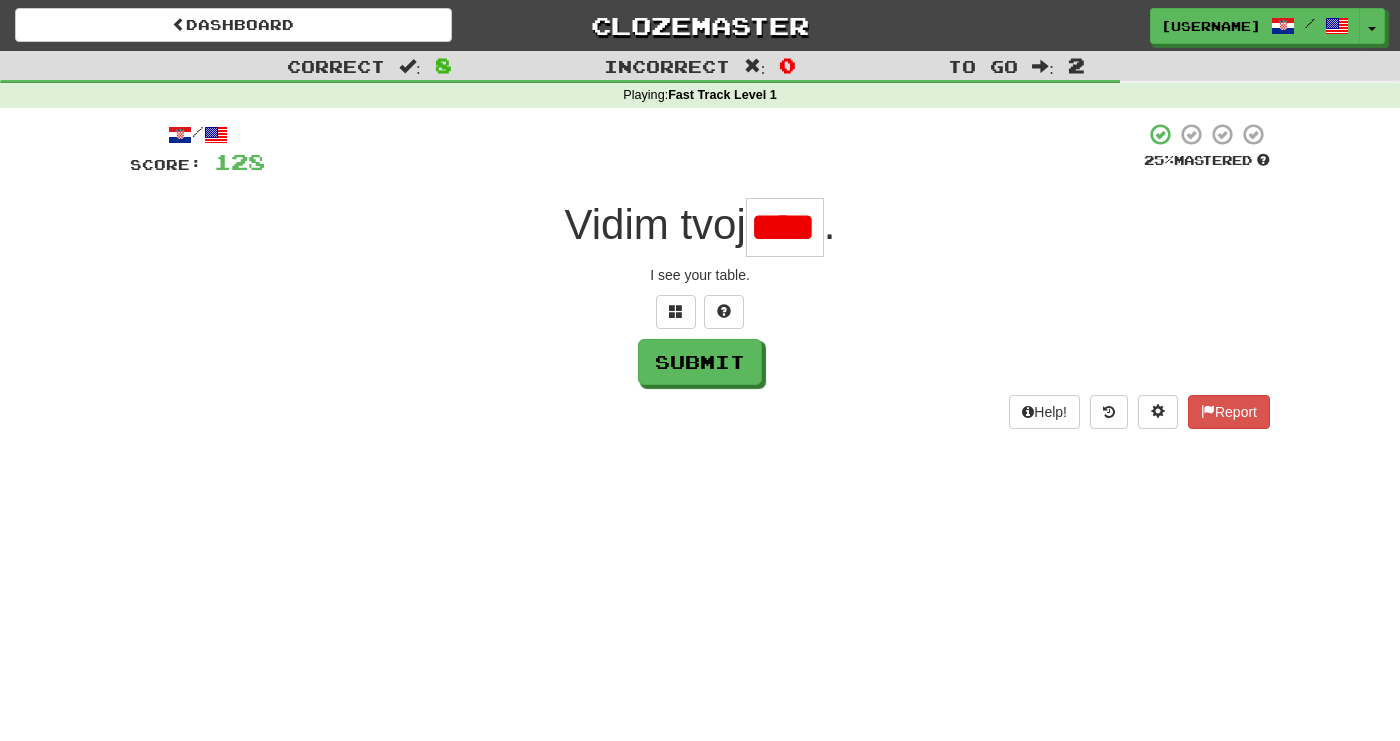 scroll, scrollTop: 0, scrollLeft: 0, axis: both 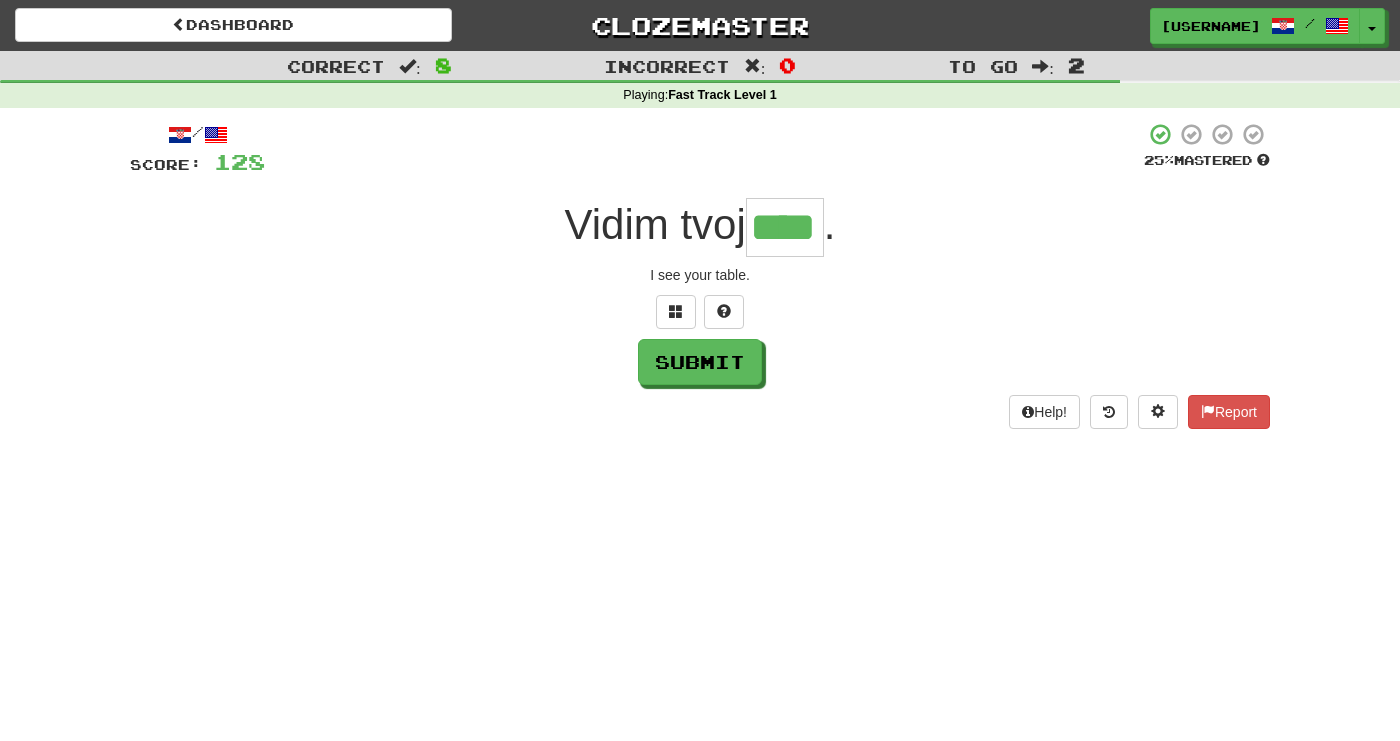 type on "****" 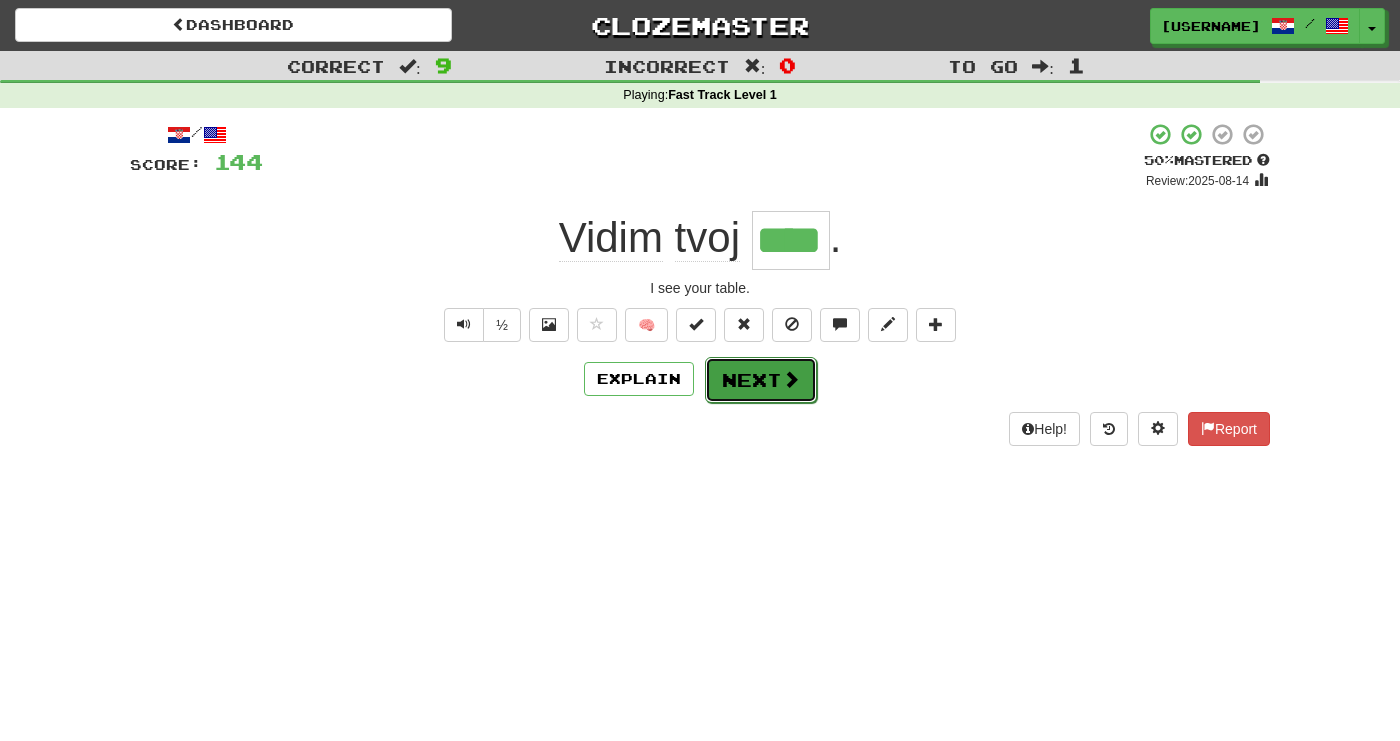 click on "Next" at bounding box center [761, 380] 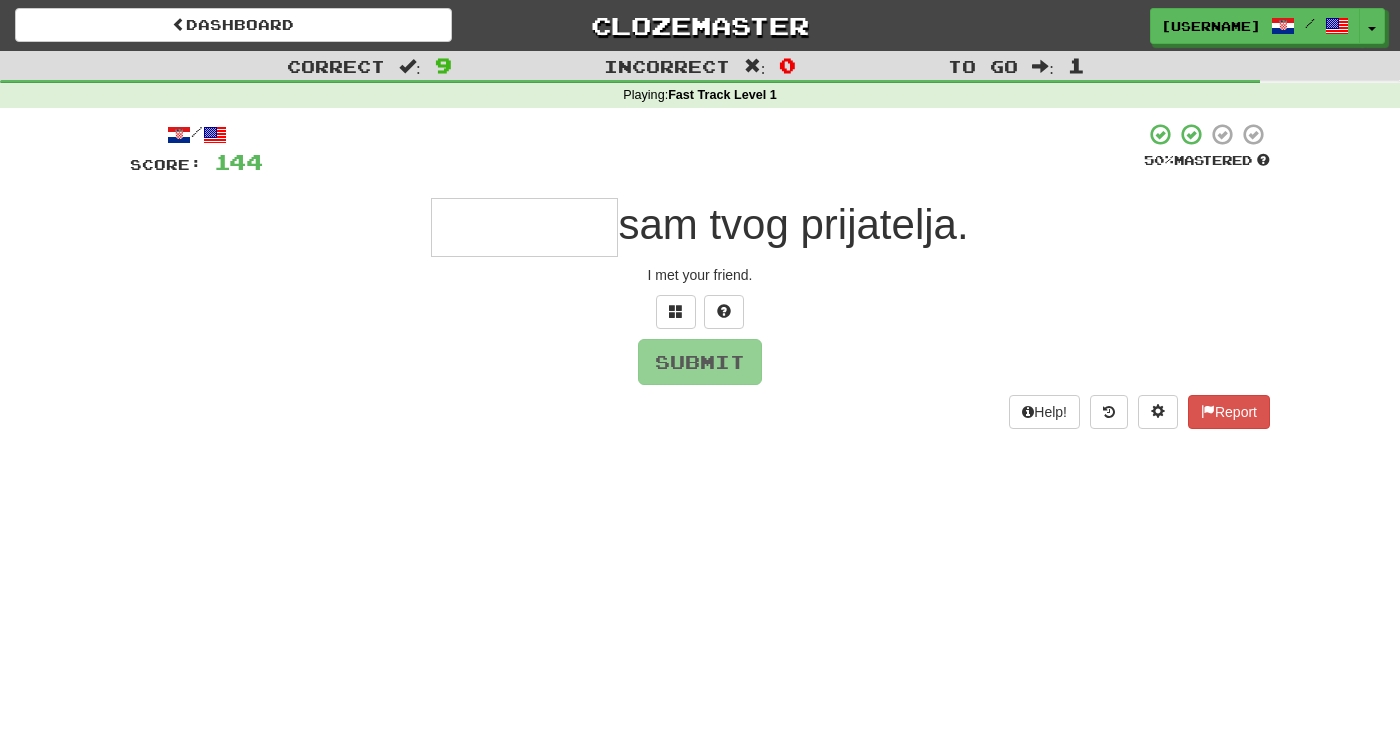 click at bounding box center (524, 227) 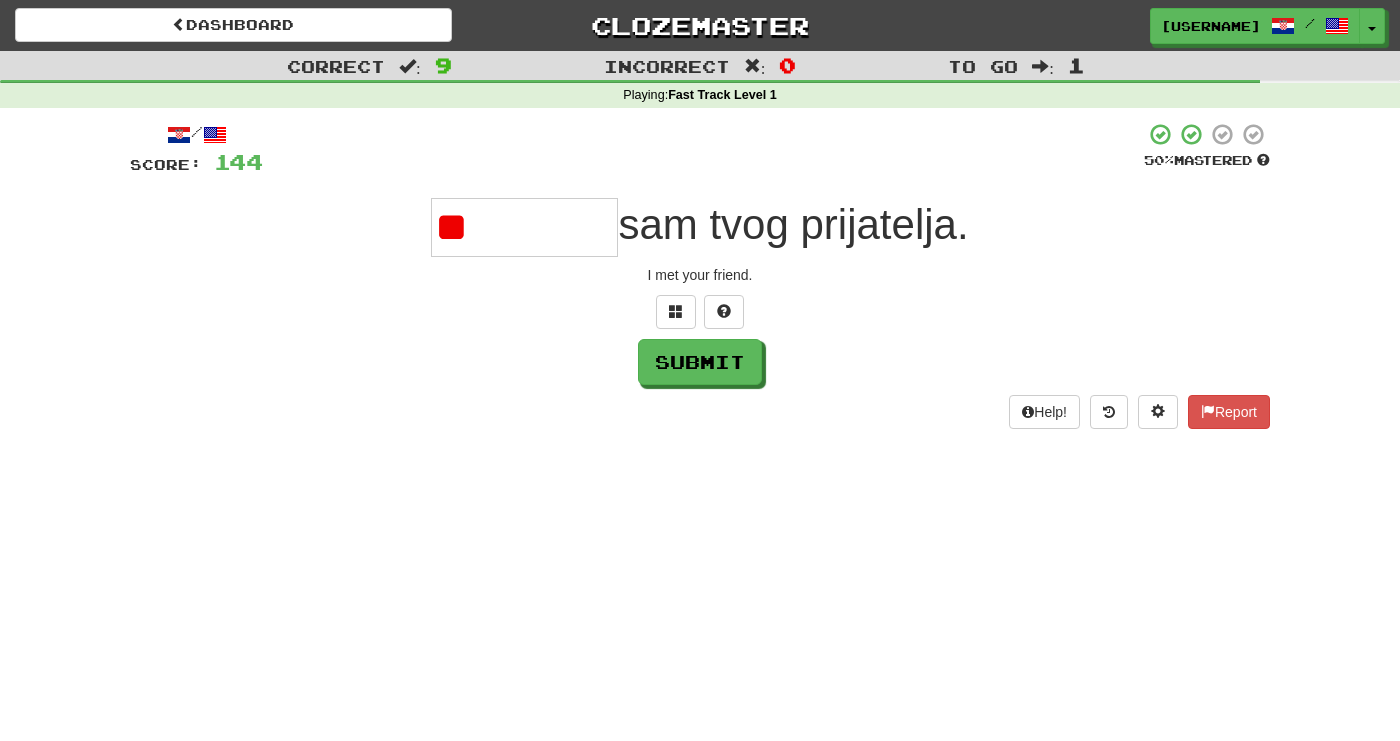 type on "*" 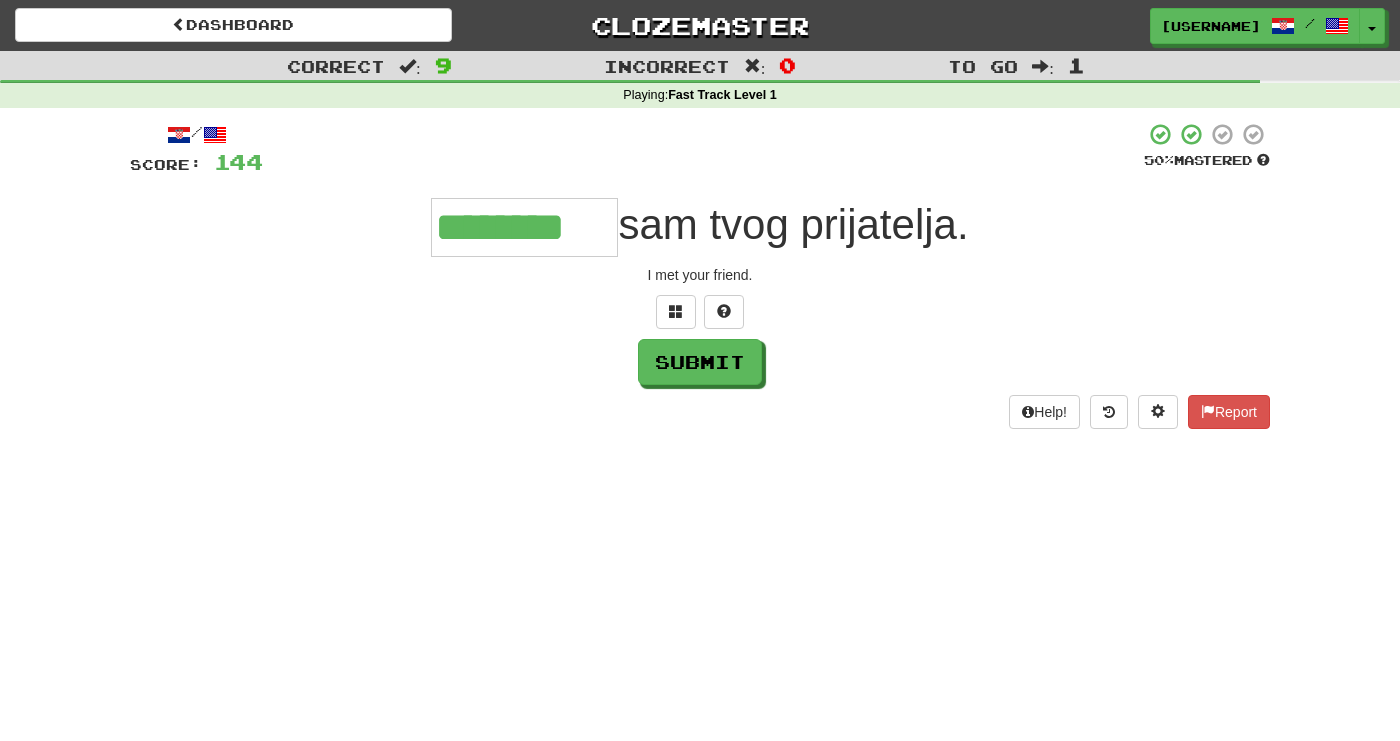 type on "********" 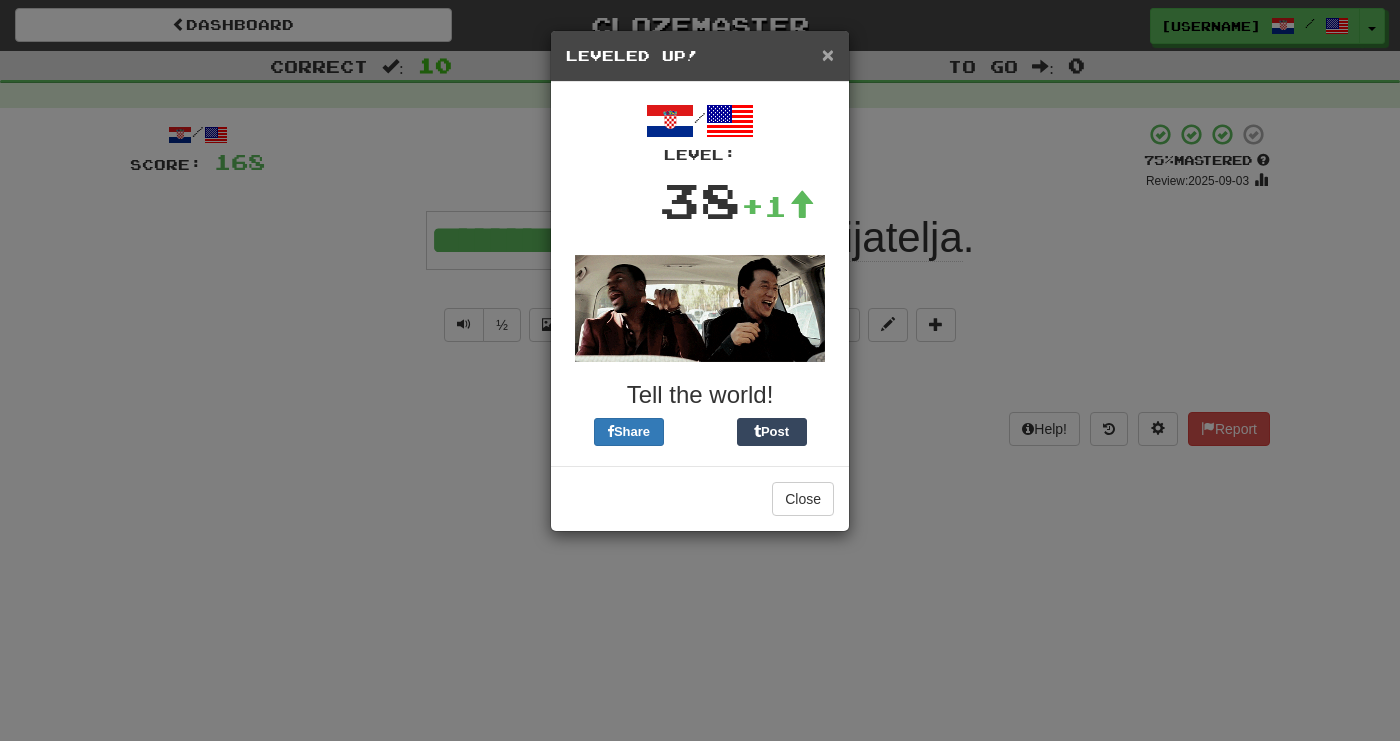 click on "×" at bounding box center (828, 54) 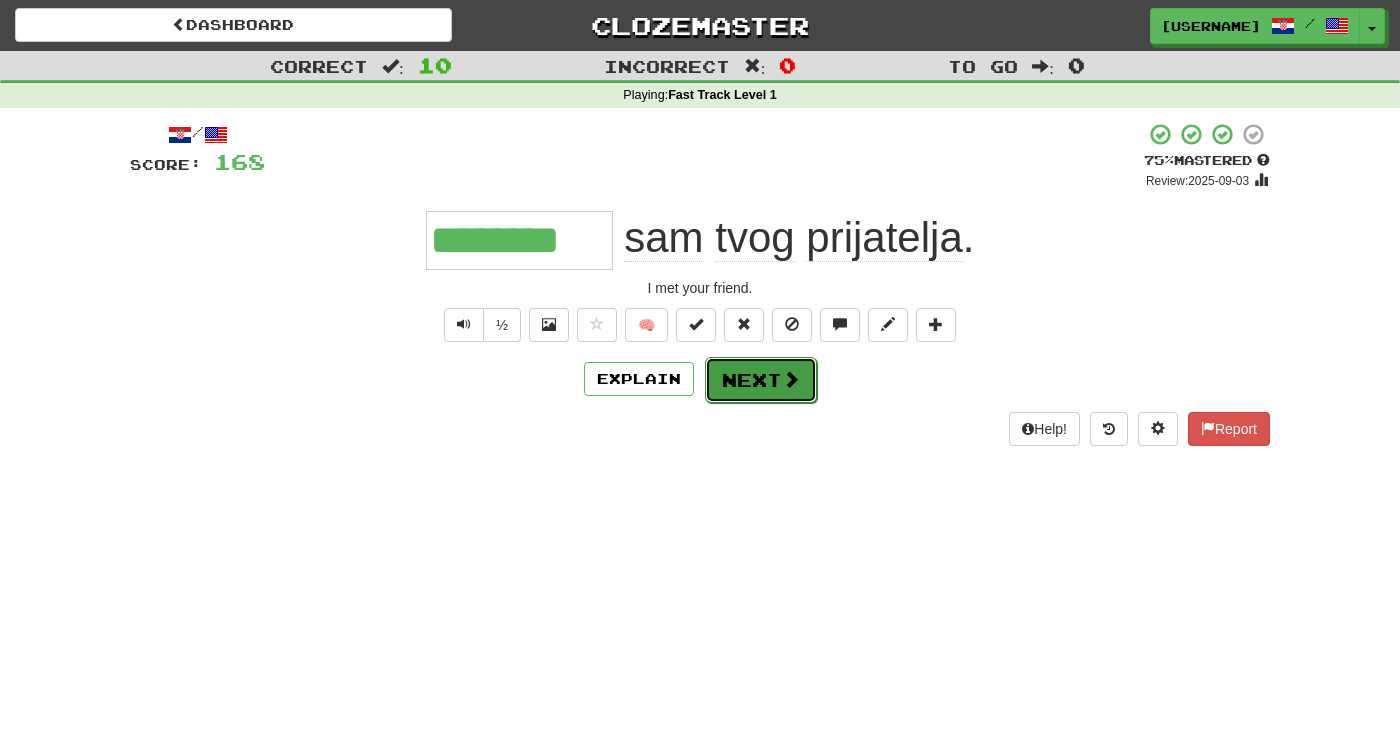 click on "Next" at bounding box center (761, 380) 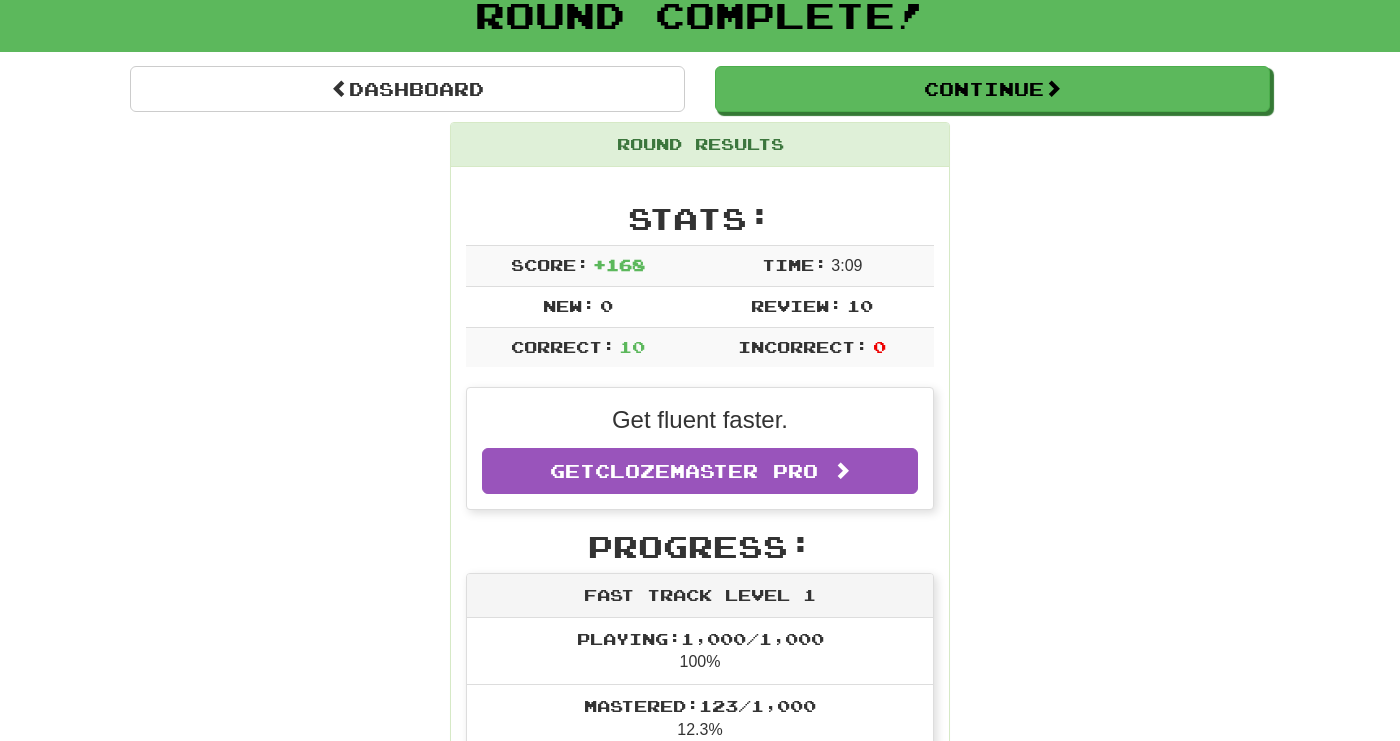 scroll, scrollTop: 0, scrollLeft: 0, axis: both 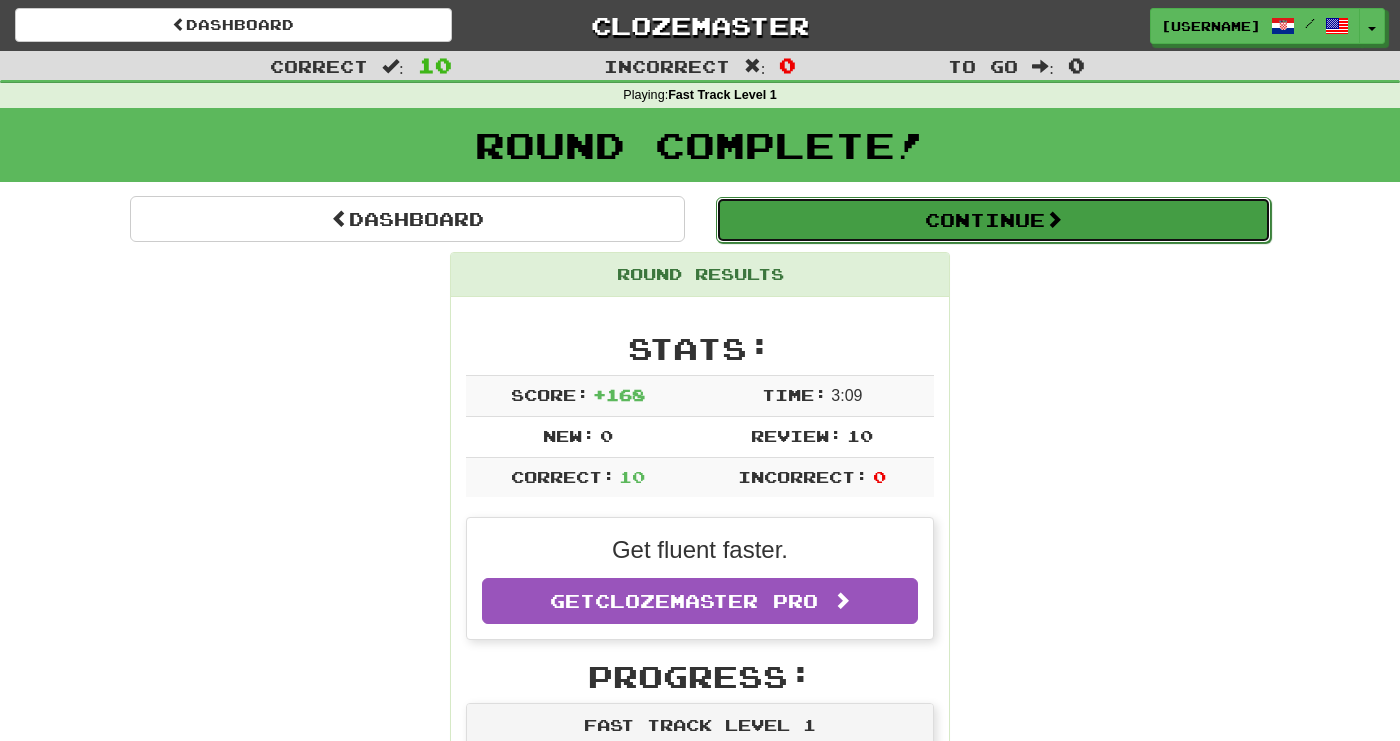 click on "Continue" at bounding box center (993, 220) 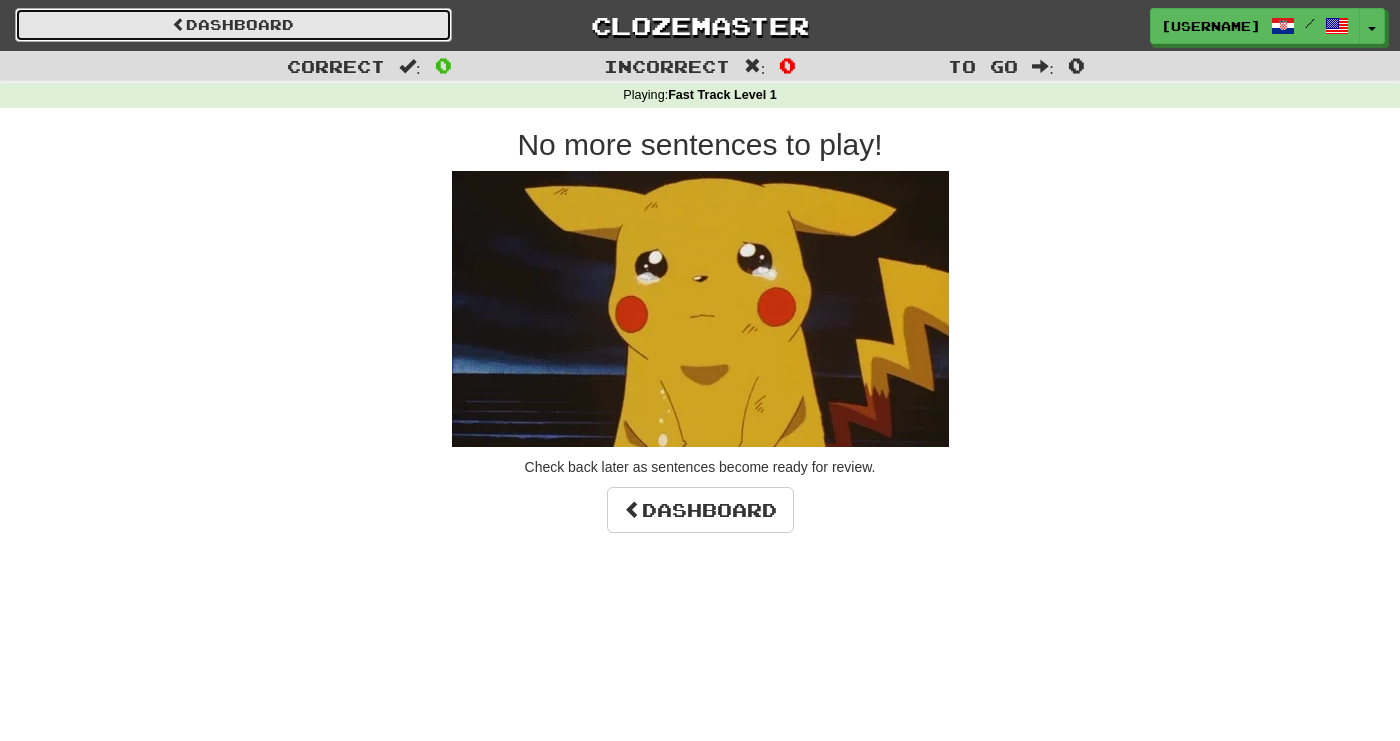 click on "Dashboard" at bounding box center (233, 25) 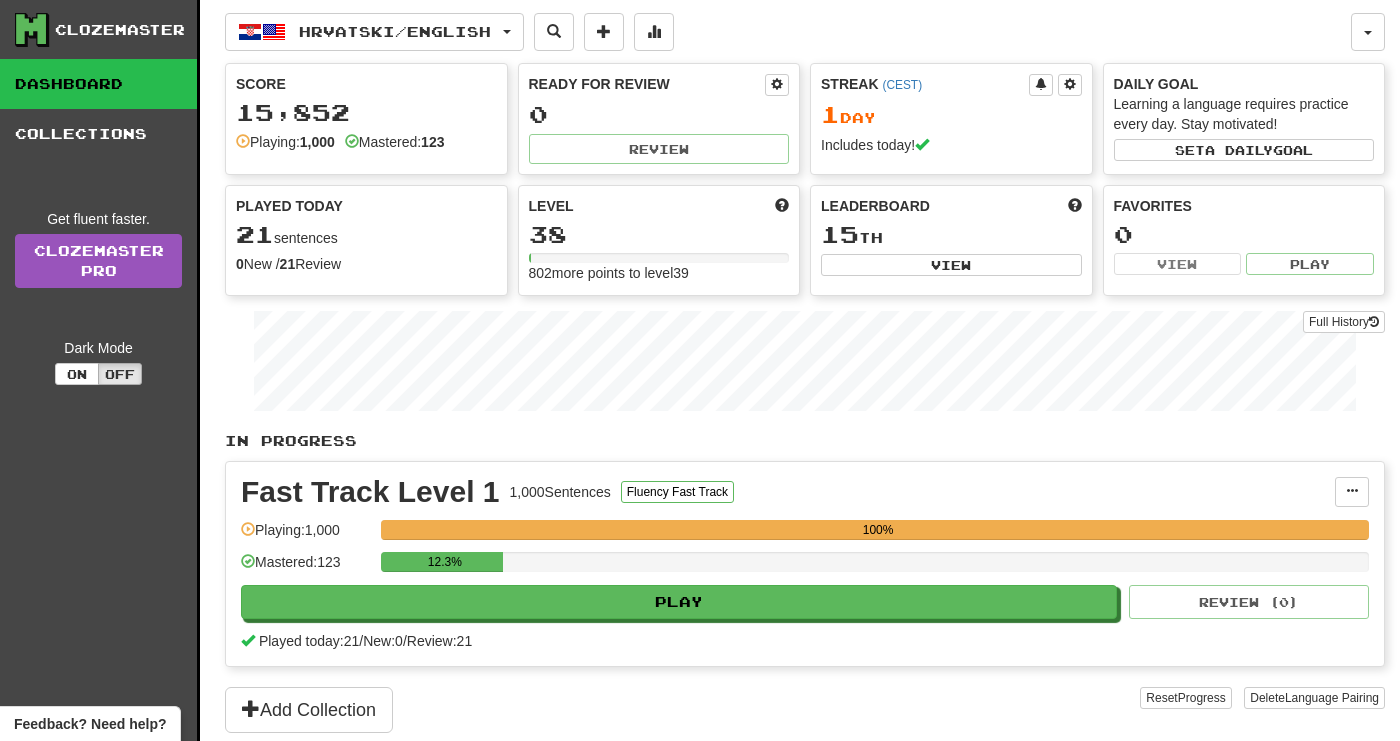 scroll, scrollTop: 0, scrollLeft: 0, axis: both 